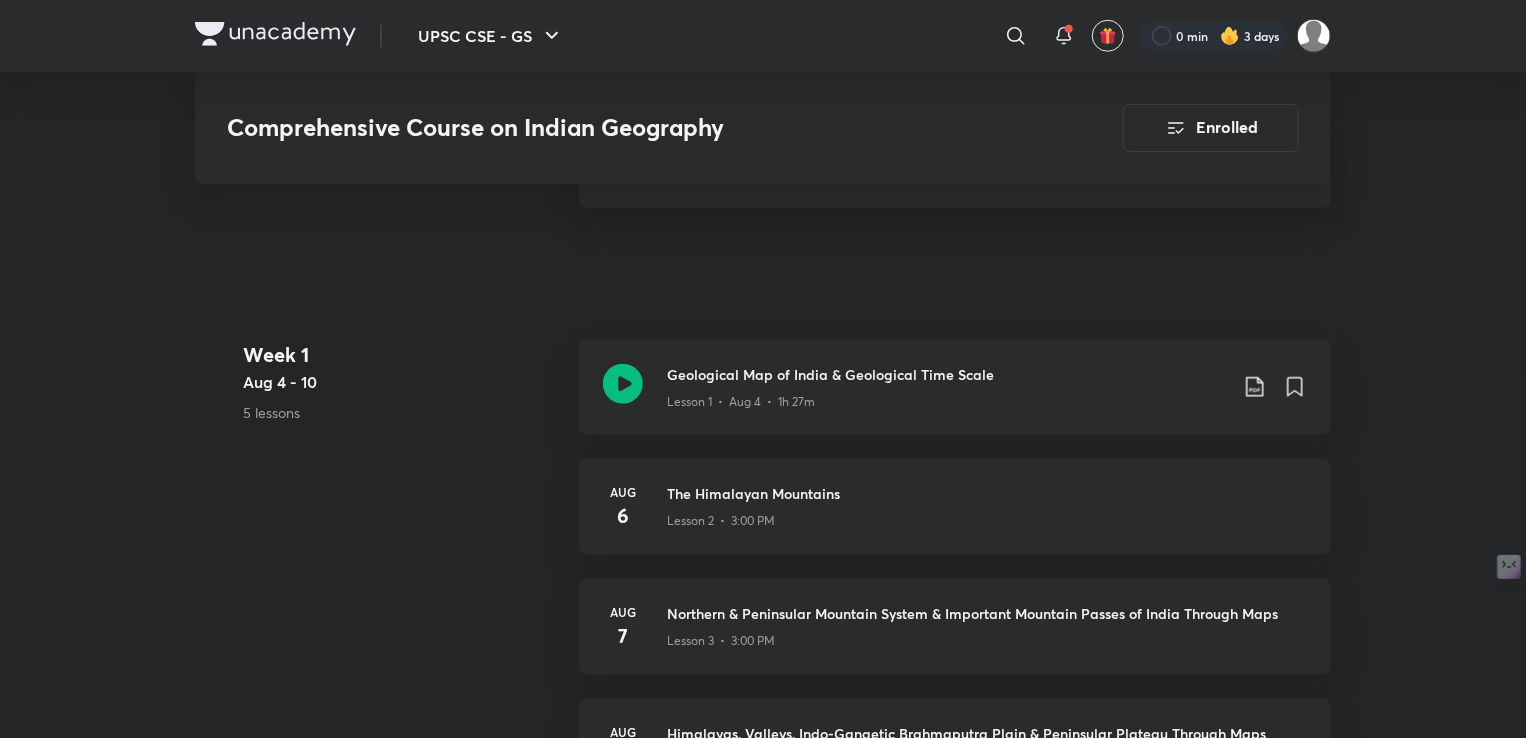 scroll, scrollTop: 892, scrollLeft: 0, axis: vertical 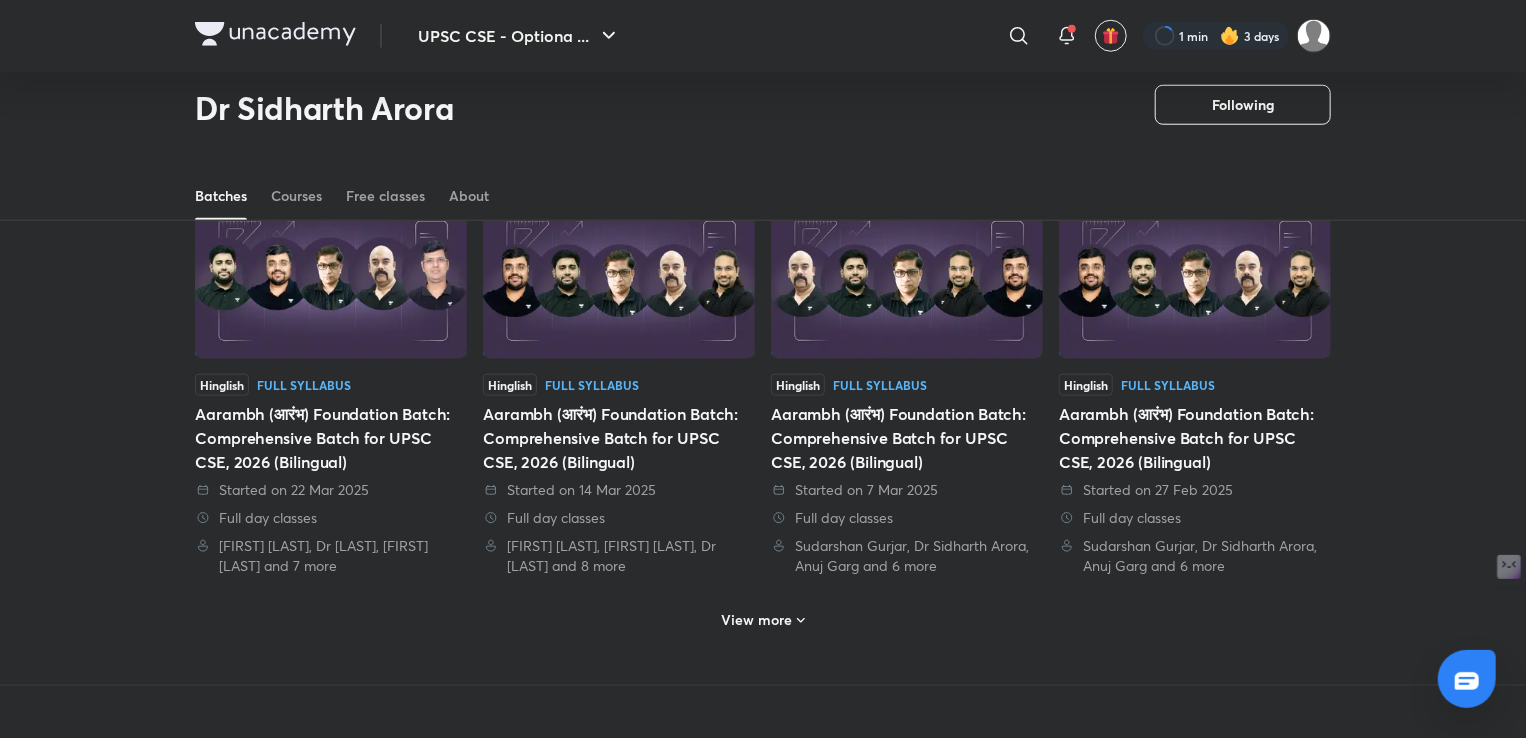 click on "View more" at bounding box center (757, 620) 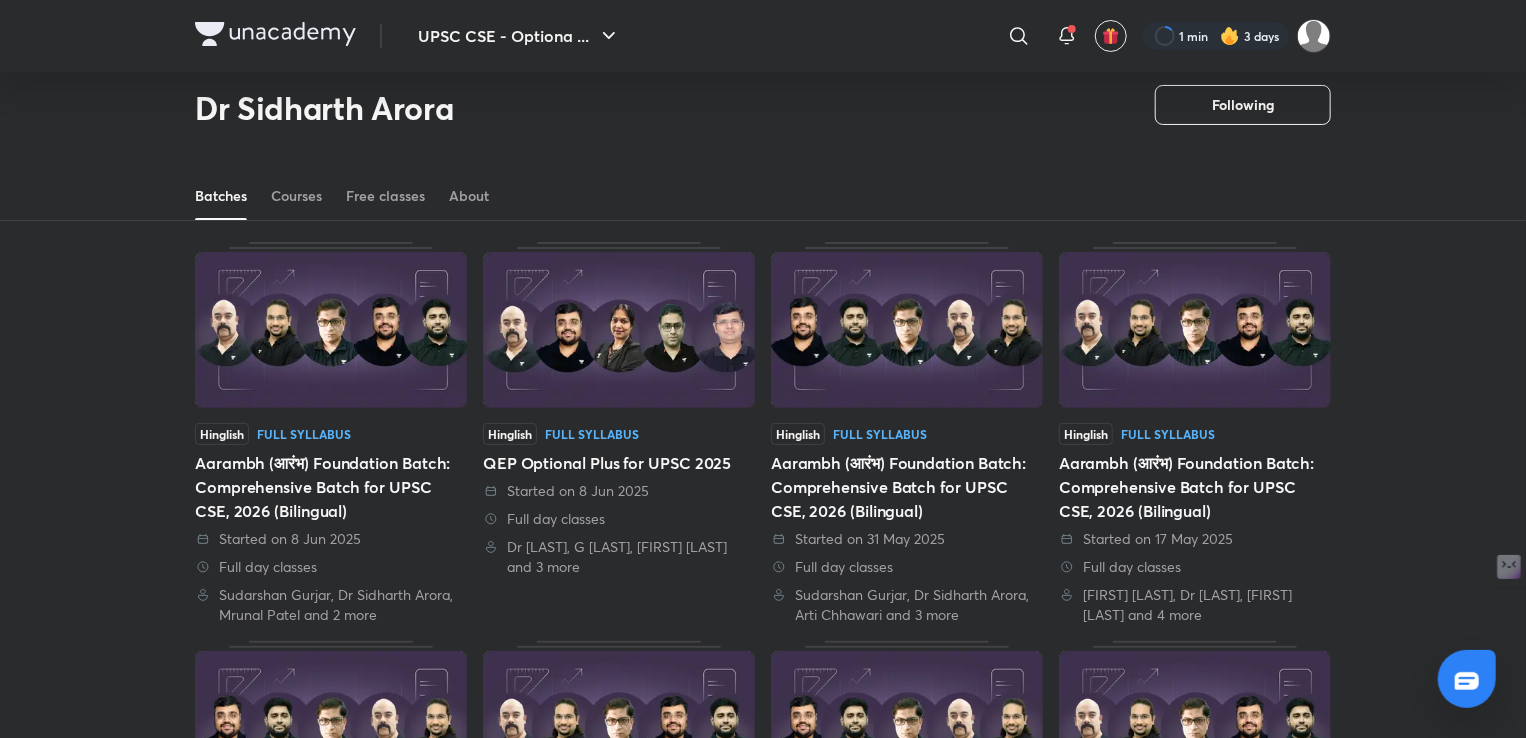 scroll, scrollTop: 0, scrollLeft: 0, axis: both 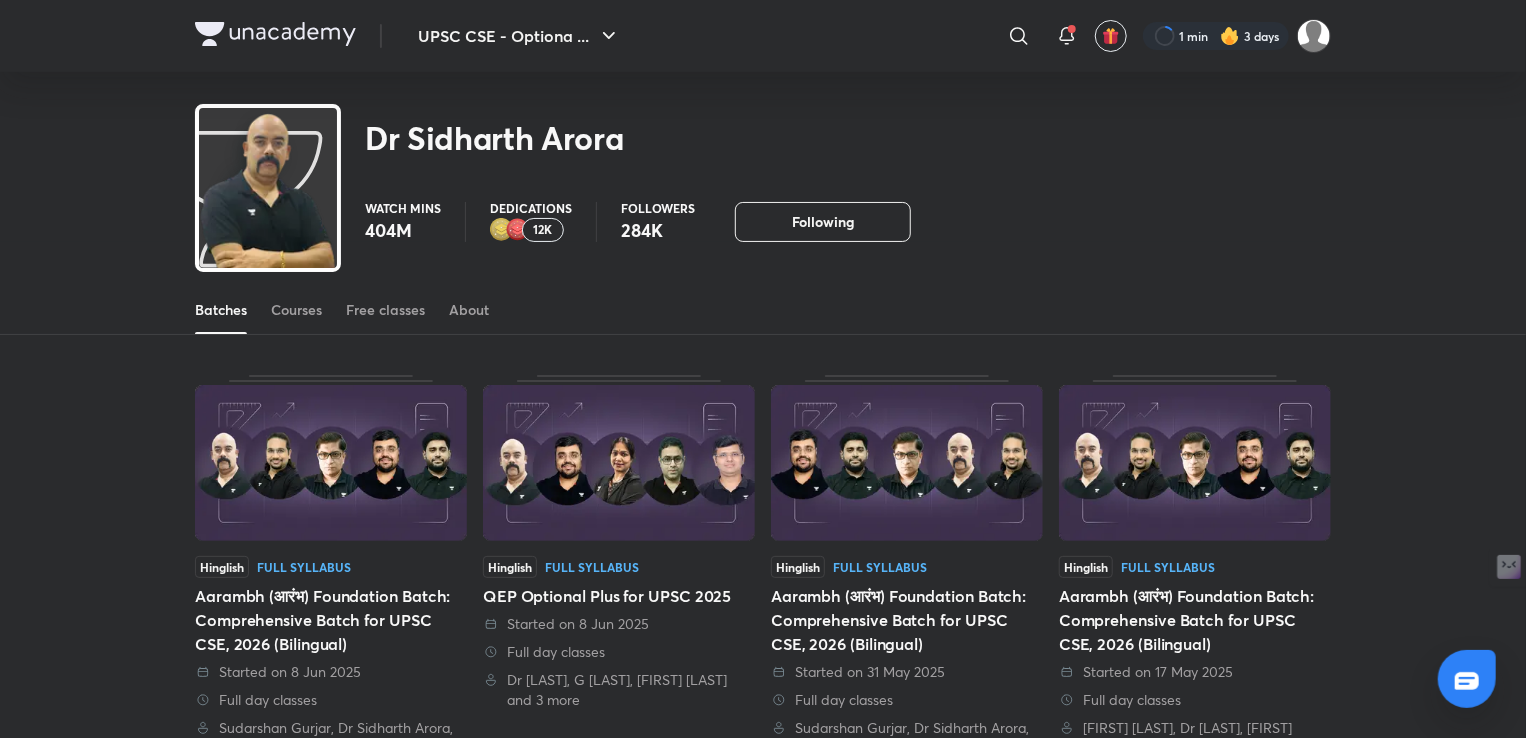 click on "Courses" at bounding box center (296, 310) 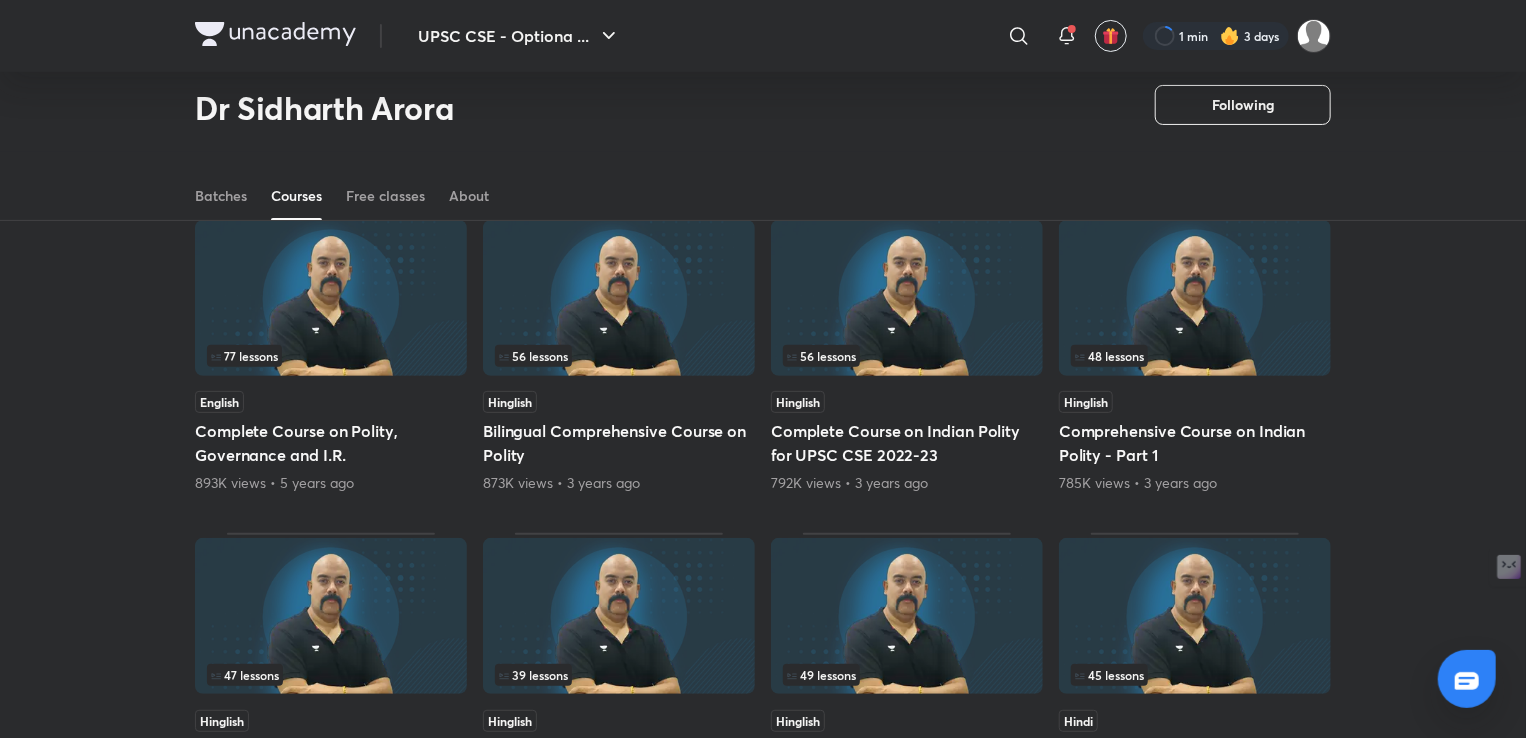 scroll, scrollTop: 200, scrollLeft: 0, axis: vertical 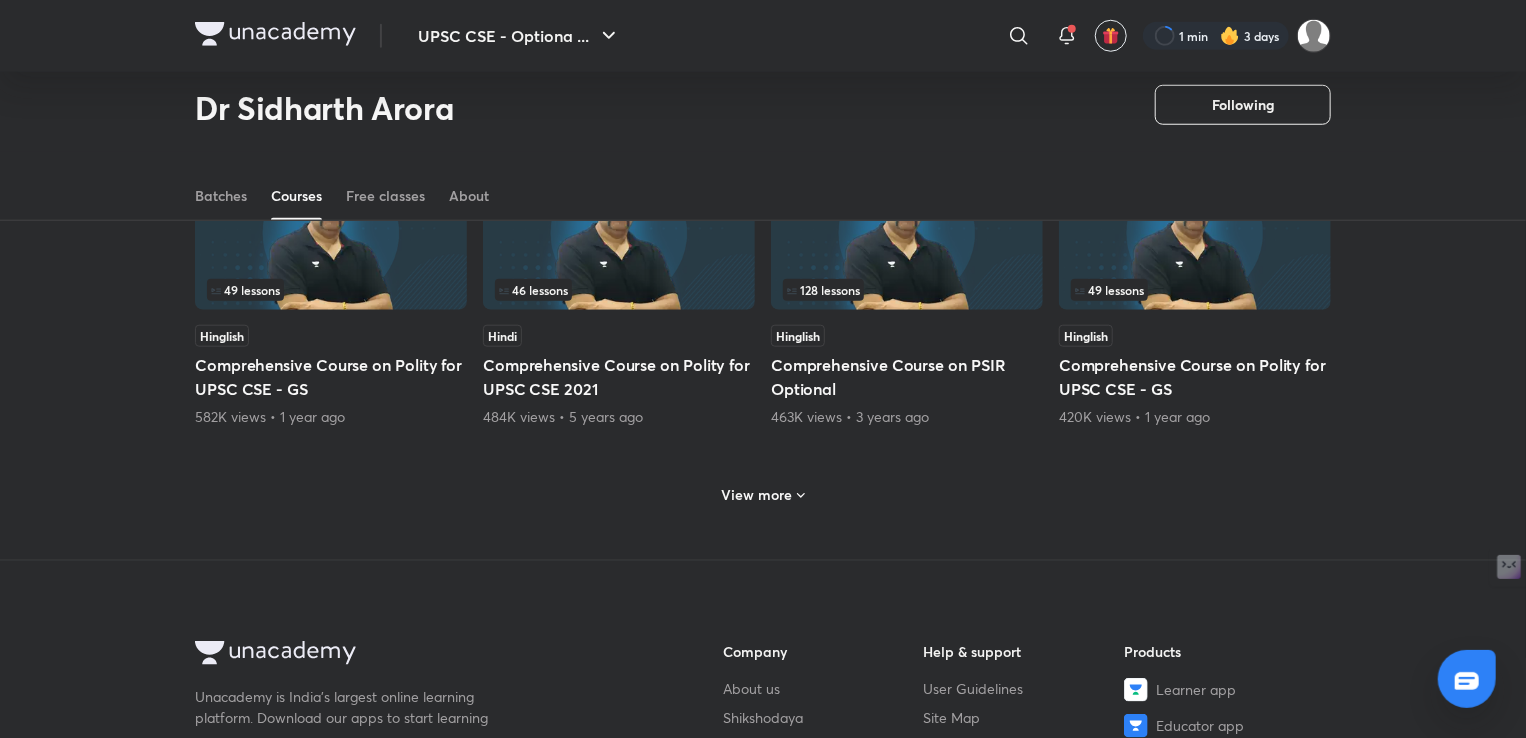 click 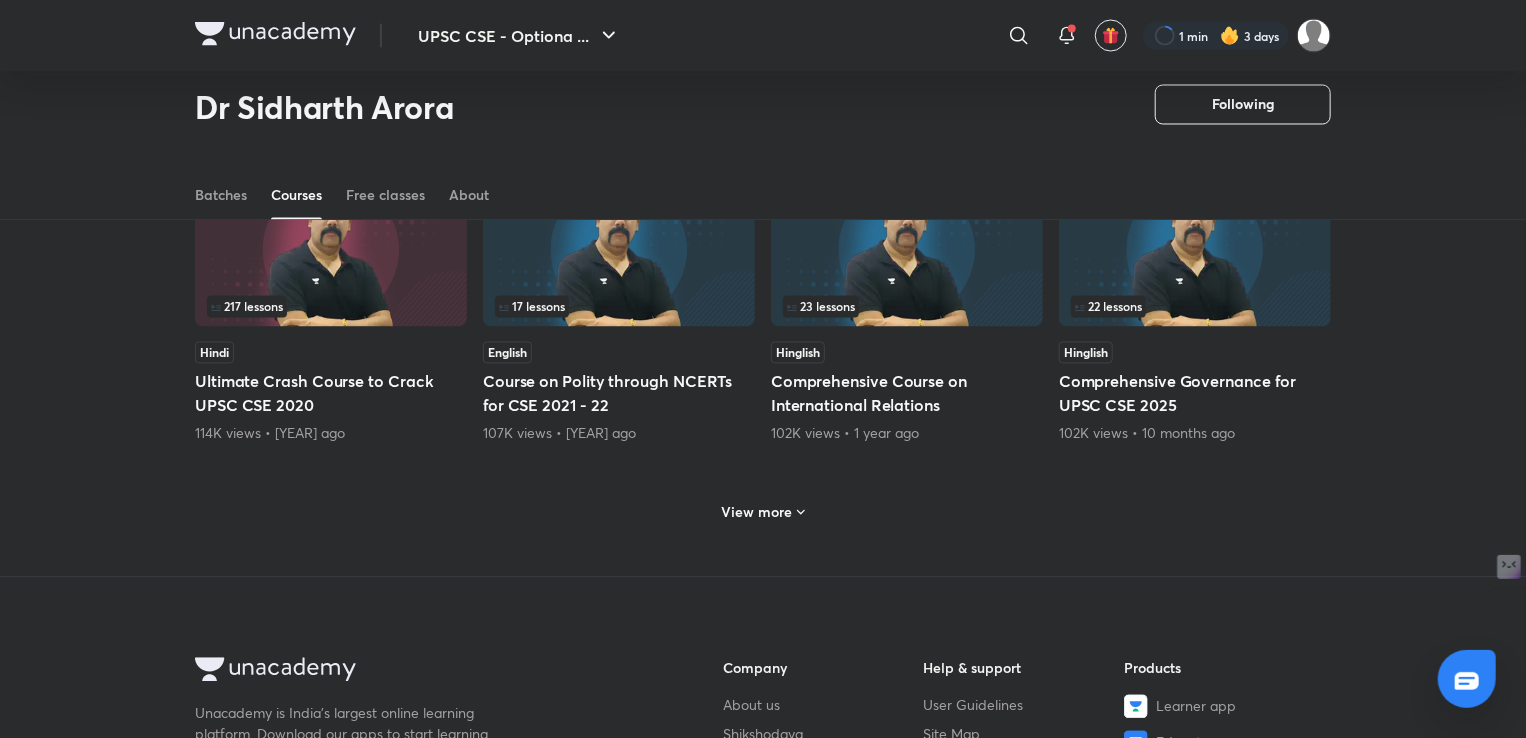scroll, scrollTop: 1867, scrollLeft: 0, axis: vertical 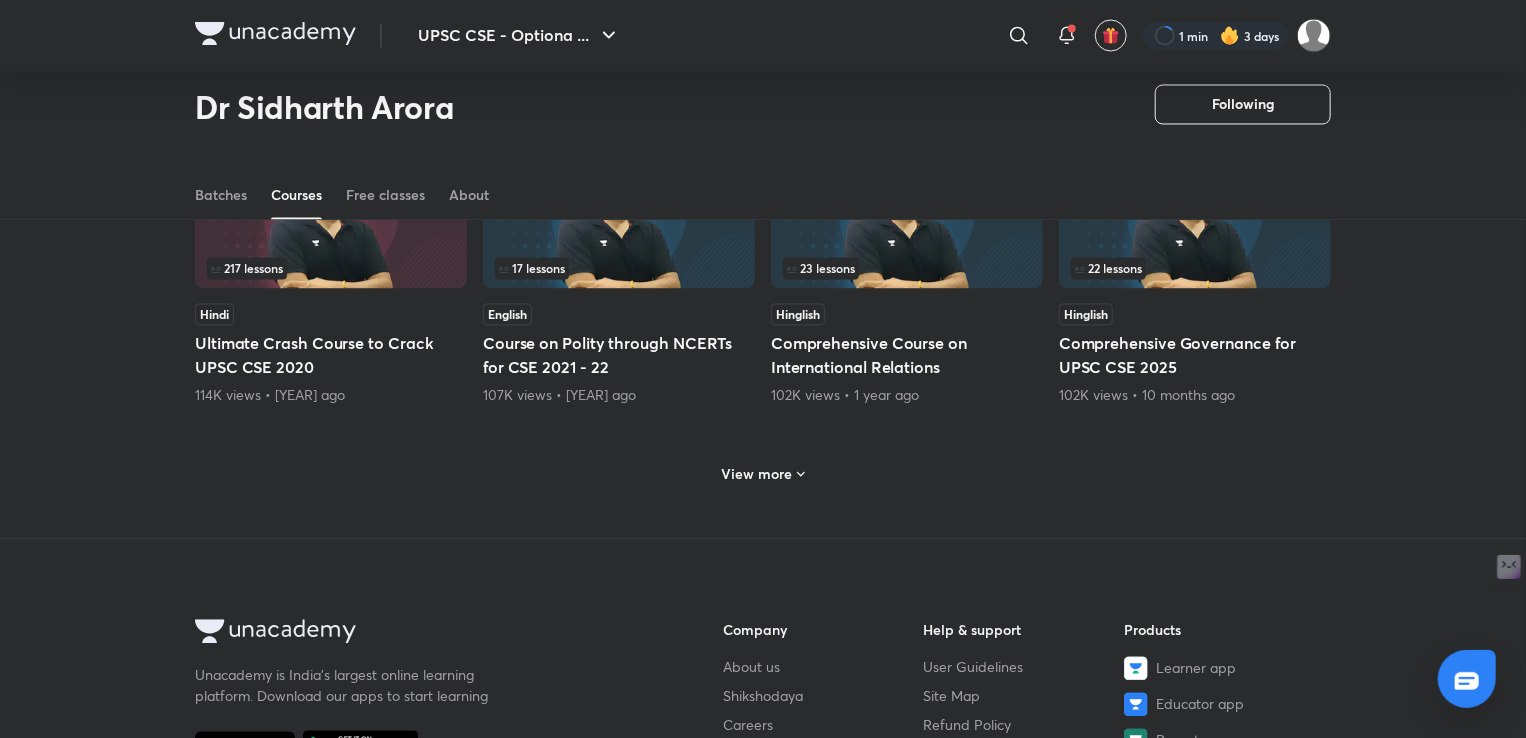 click on "View more" at bounding box center (757, 475) 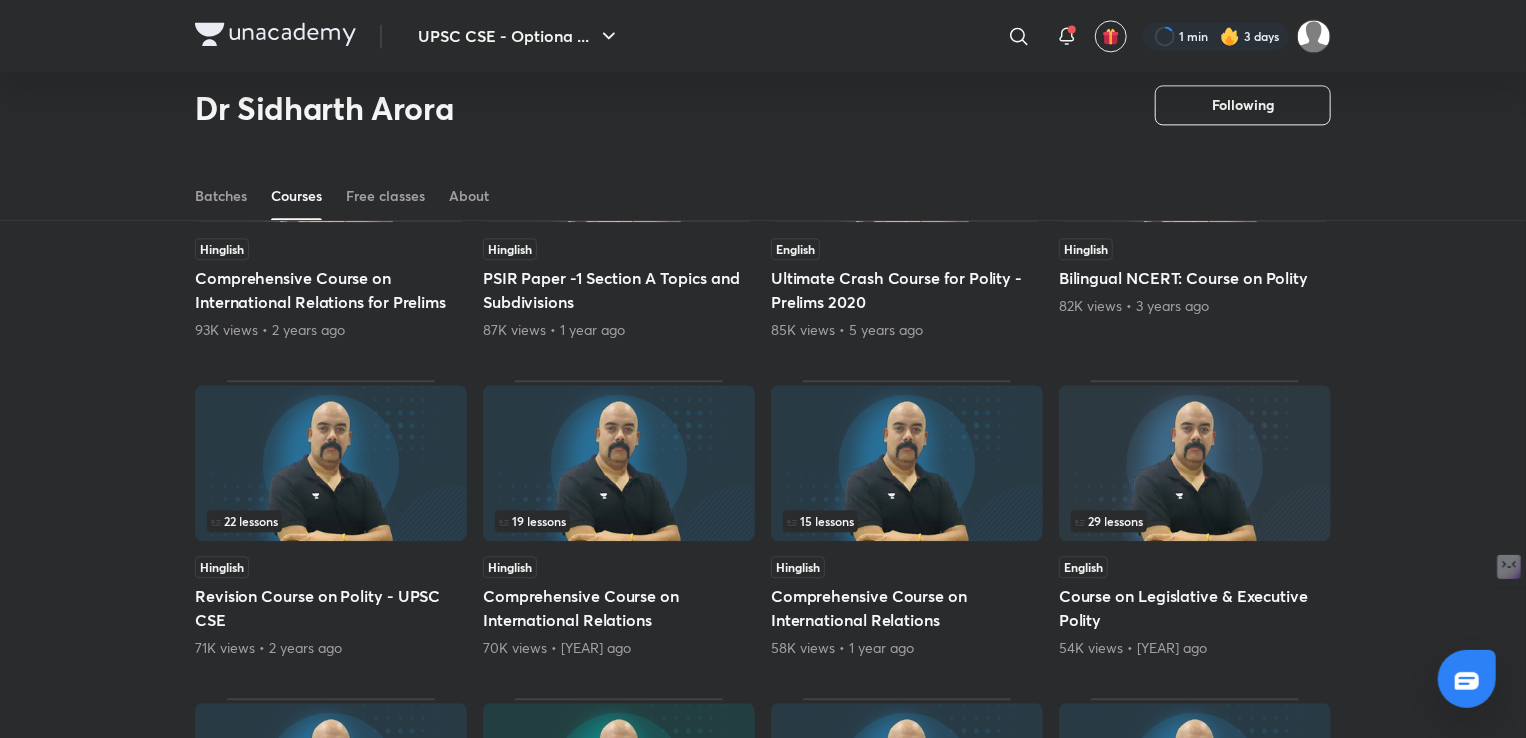 scroll, scrollTop: 2367, scrollLeft: 0, axis: vertical 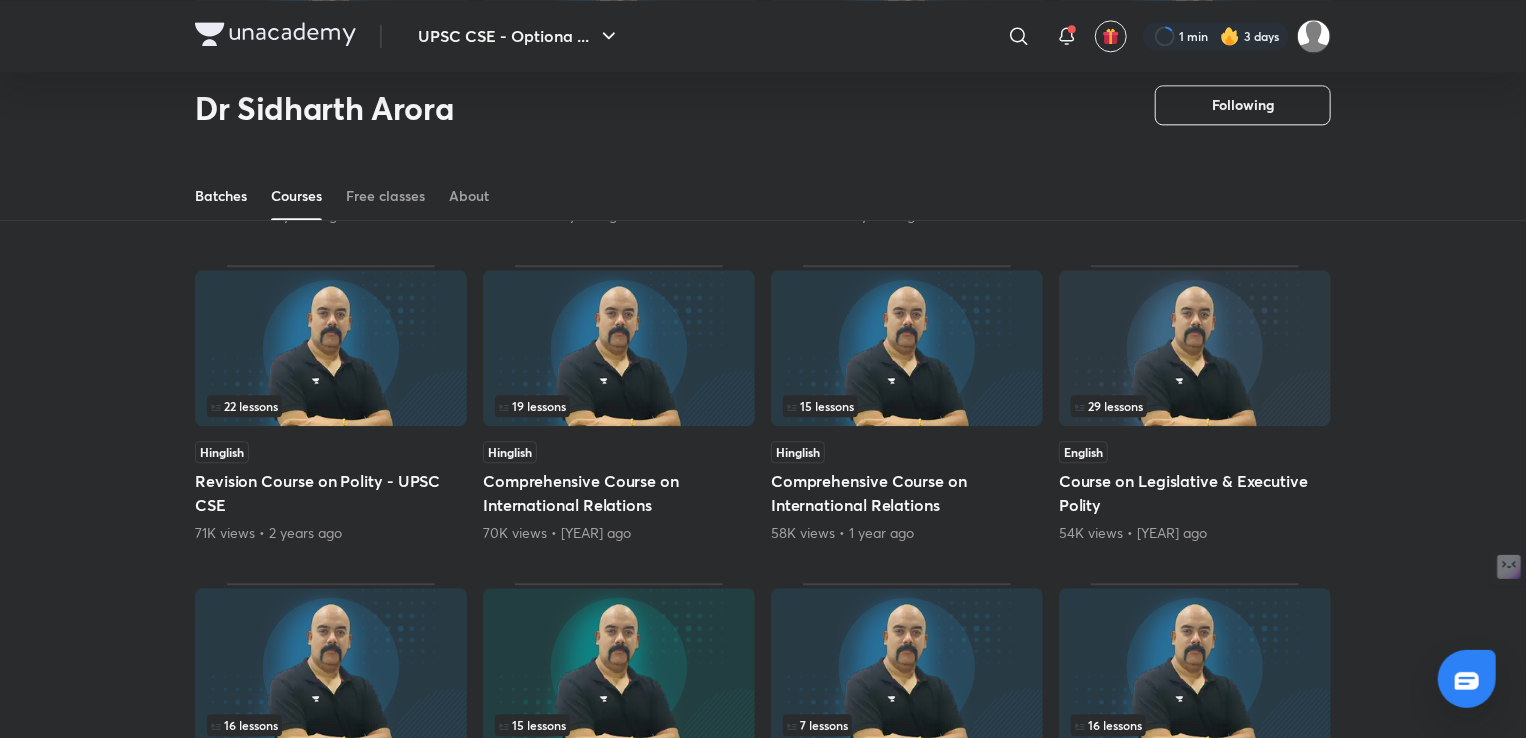 click on "Batches" at bounding box center [221, 196] 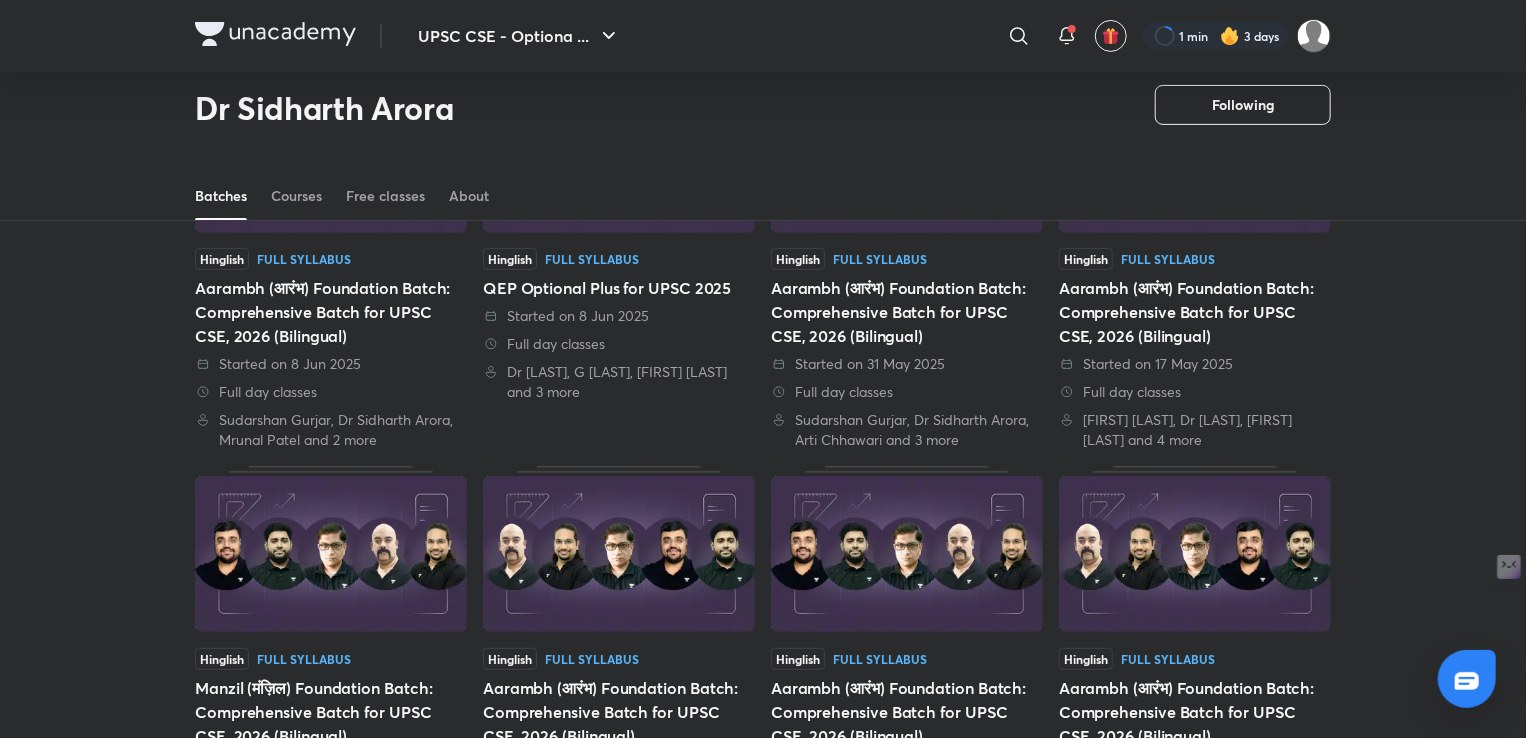 scroll, scrollTop: 282, scrollLeft: 0, axis: vertical 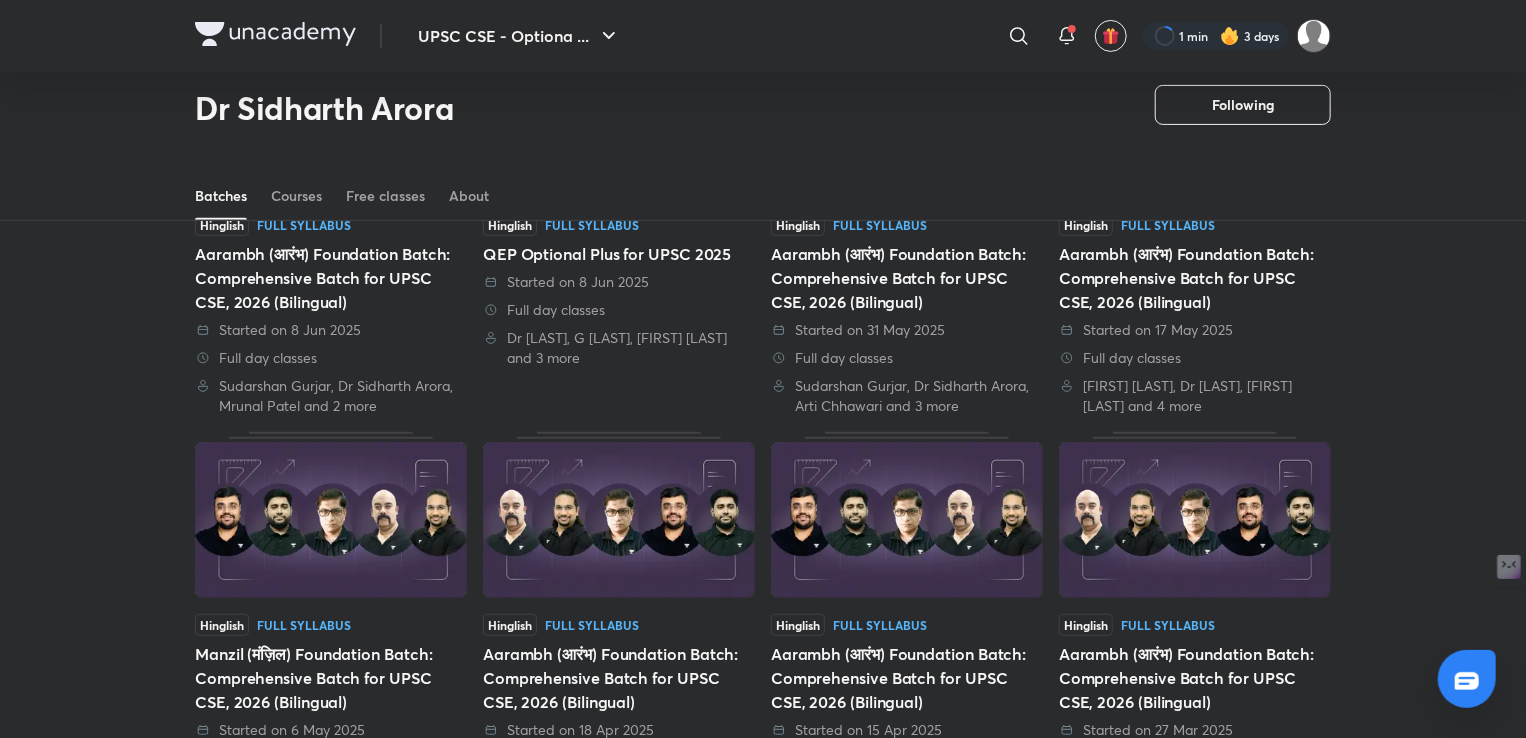 click on "Aarambh (आरंभ) Foundation Batch: Comprehensive Batch for UPSC CSE, 2026 (Bilingual)" at bounding box center [907, 278] 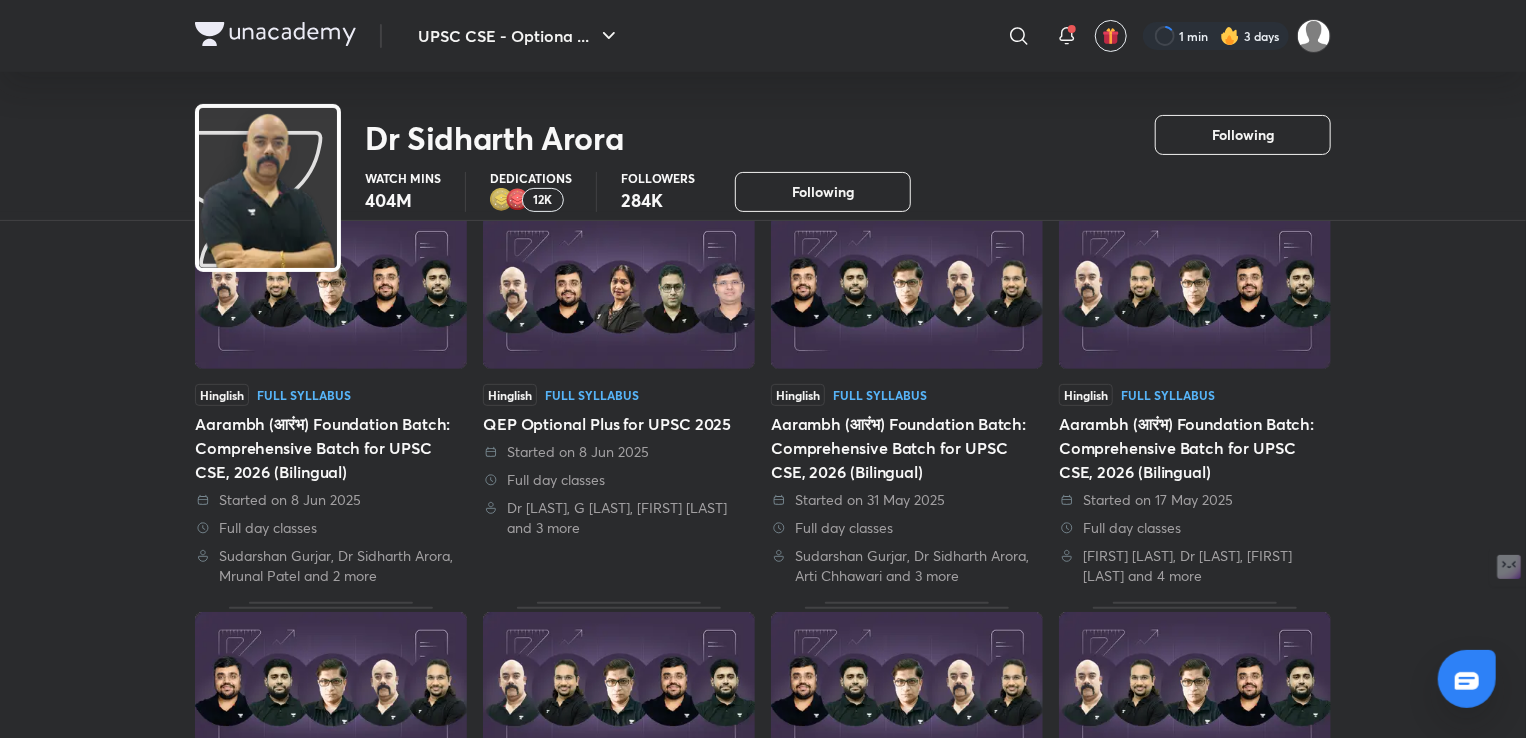 scroll, scrollTop: 0, scrollLeft: 0, axis: both 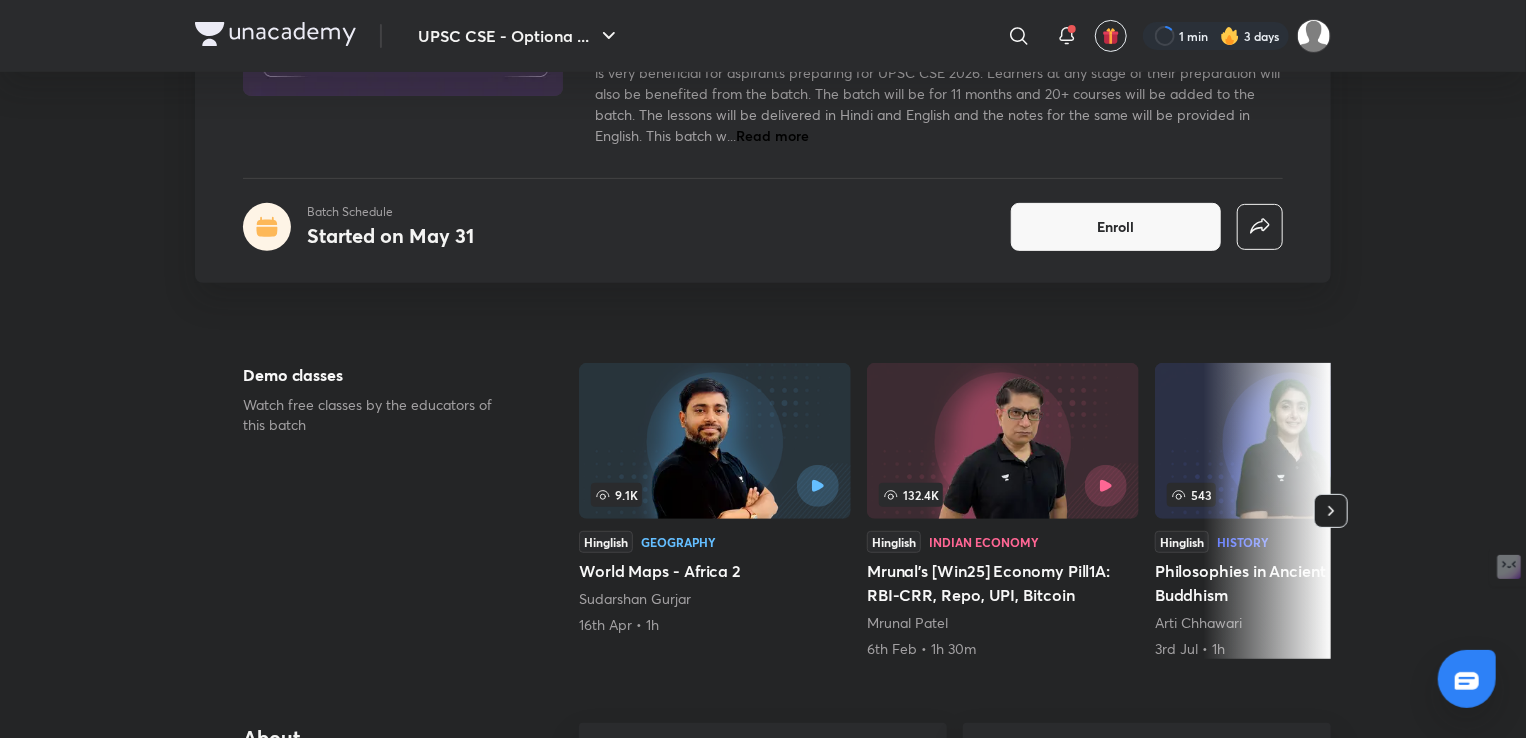click 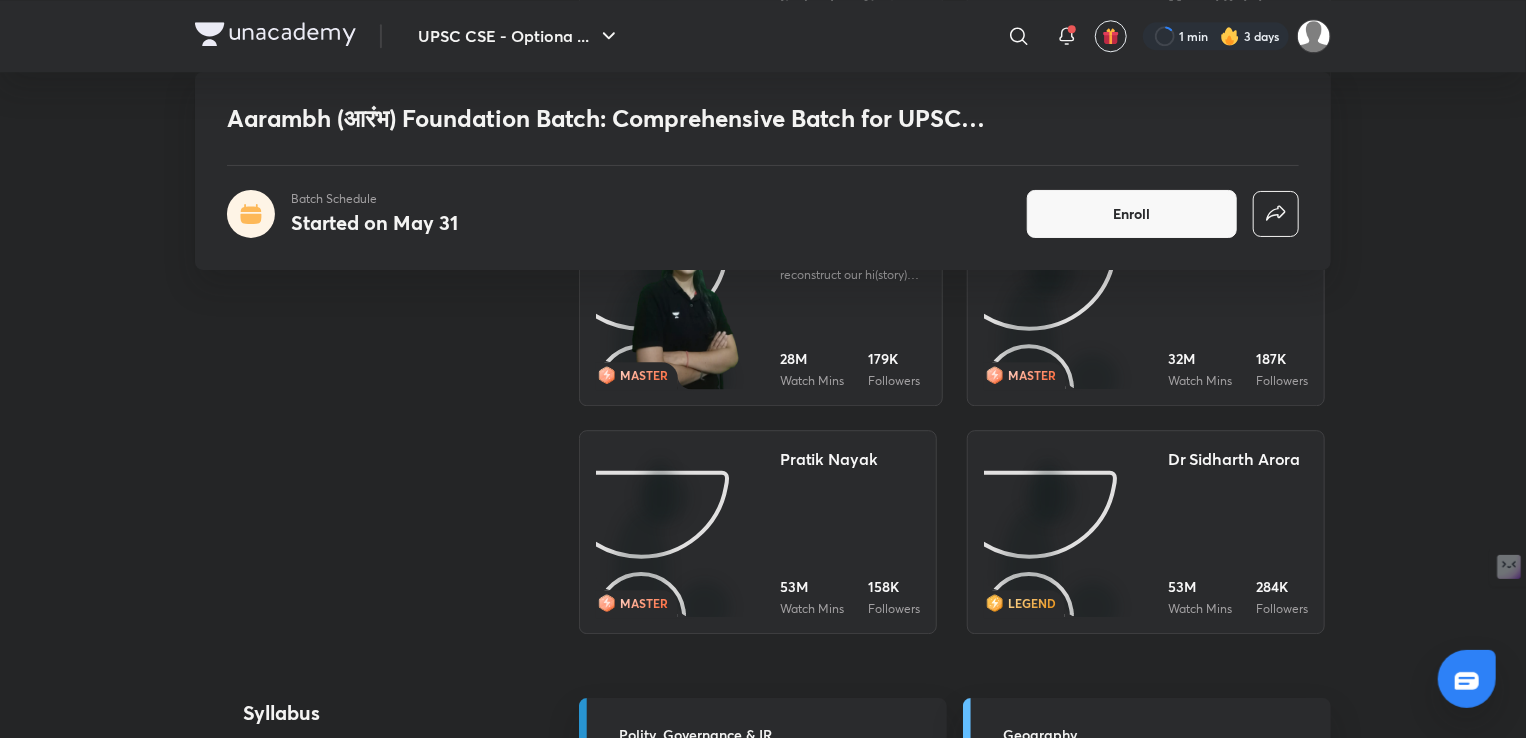 scroll, scrollTop: 2626, scrollLeft: 0, axis: vertical 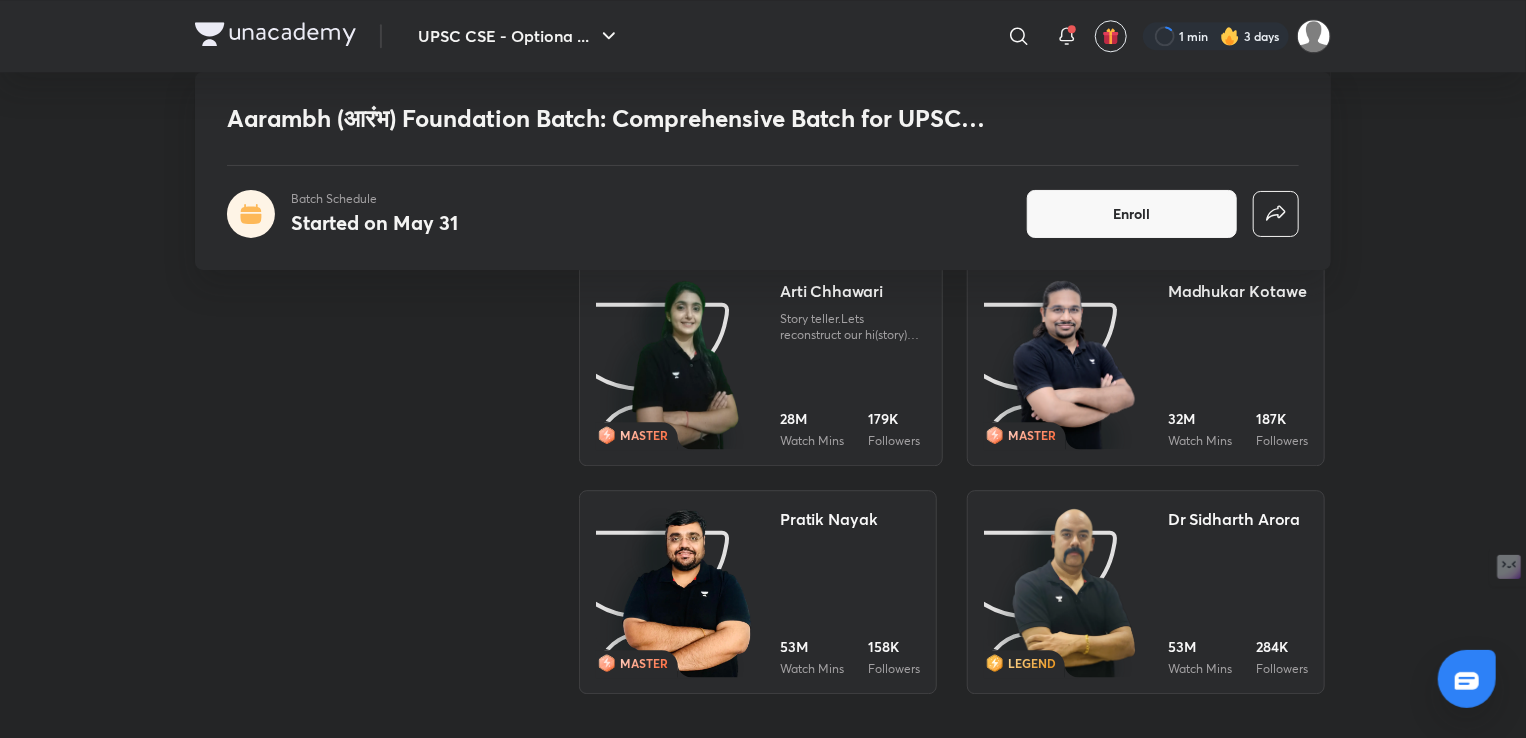 click at bounding box center [1074, 593] 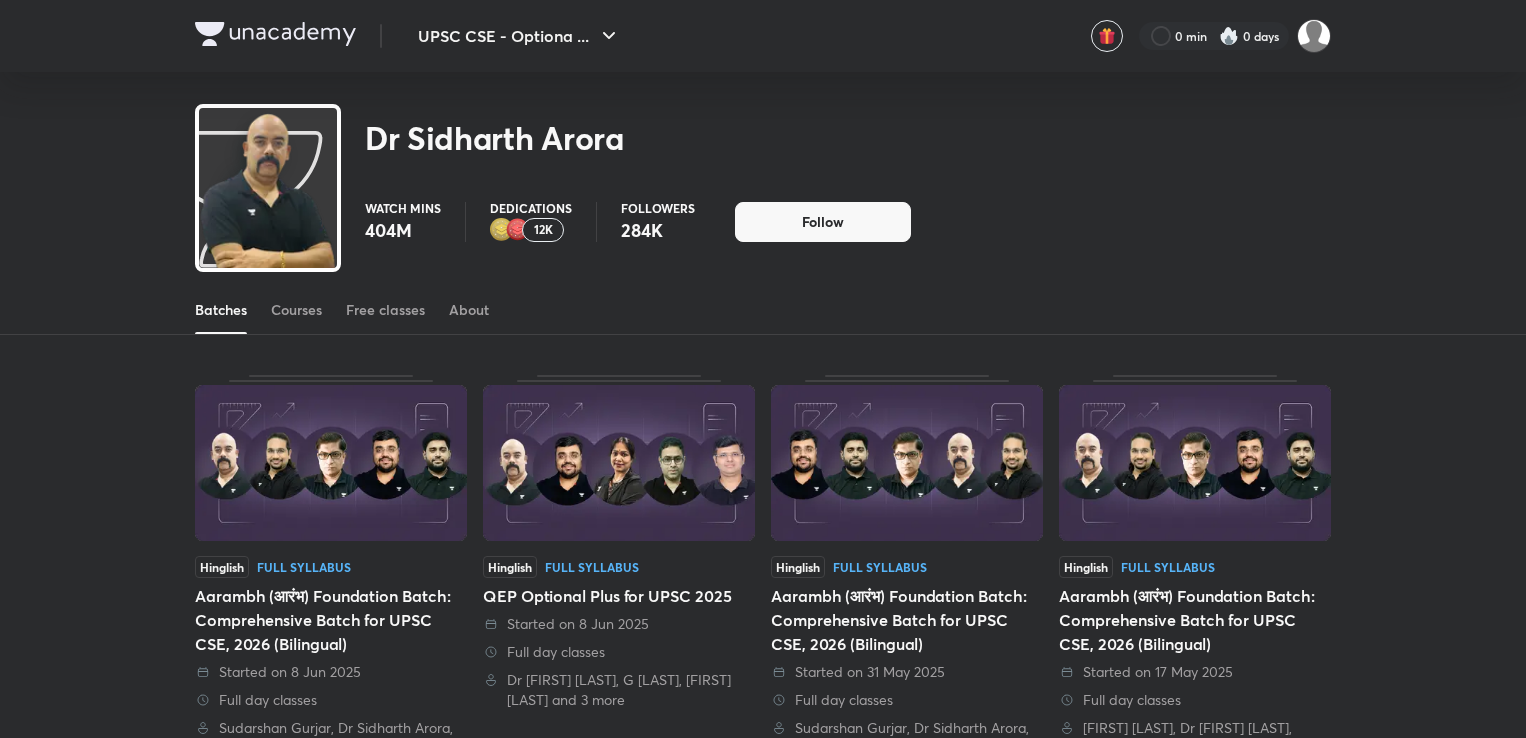 scroll, scrollTop: 0, scrollLeft: 0, axis: both 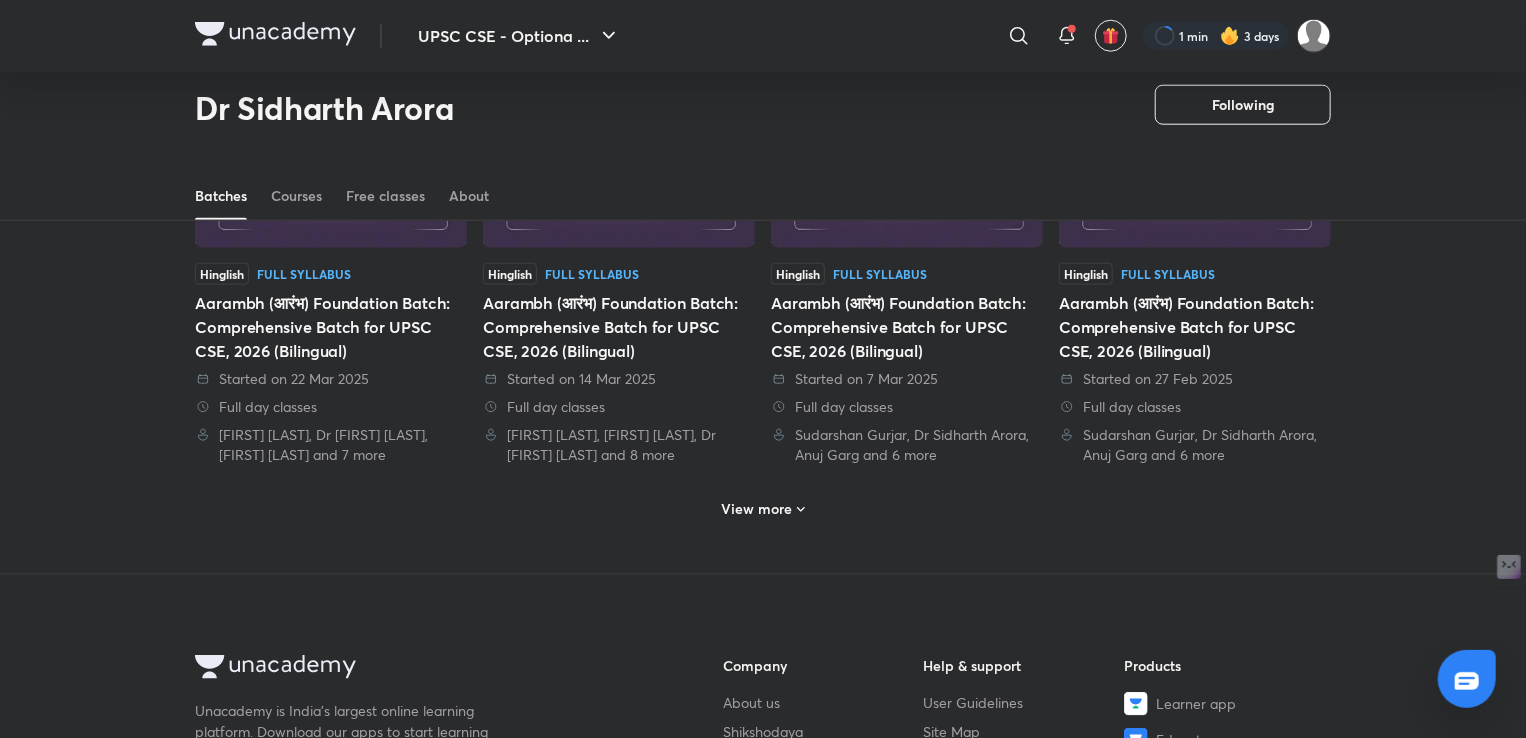 click on "View more" at bounding box center [763, 507] 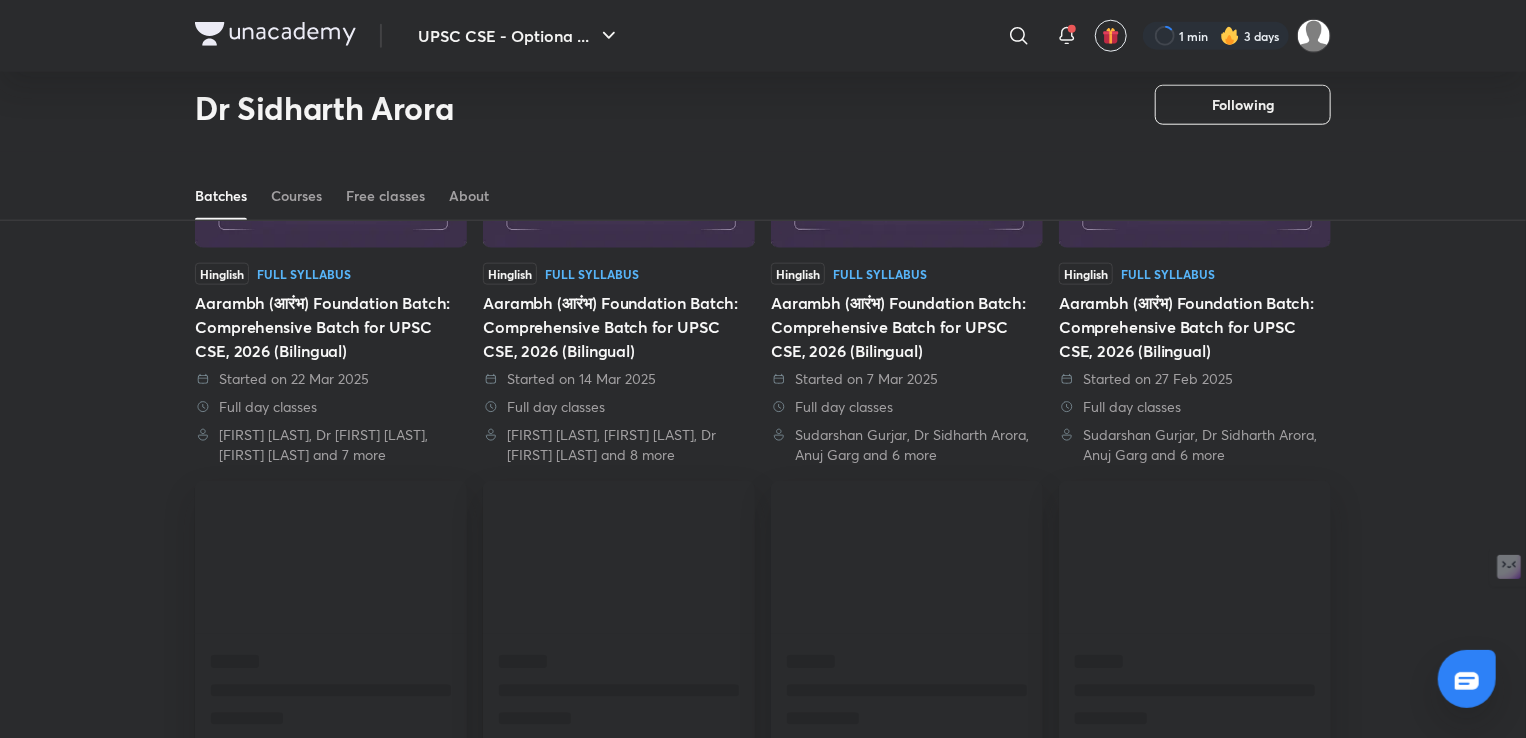click at bounding box center (907, 557) 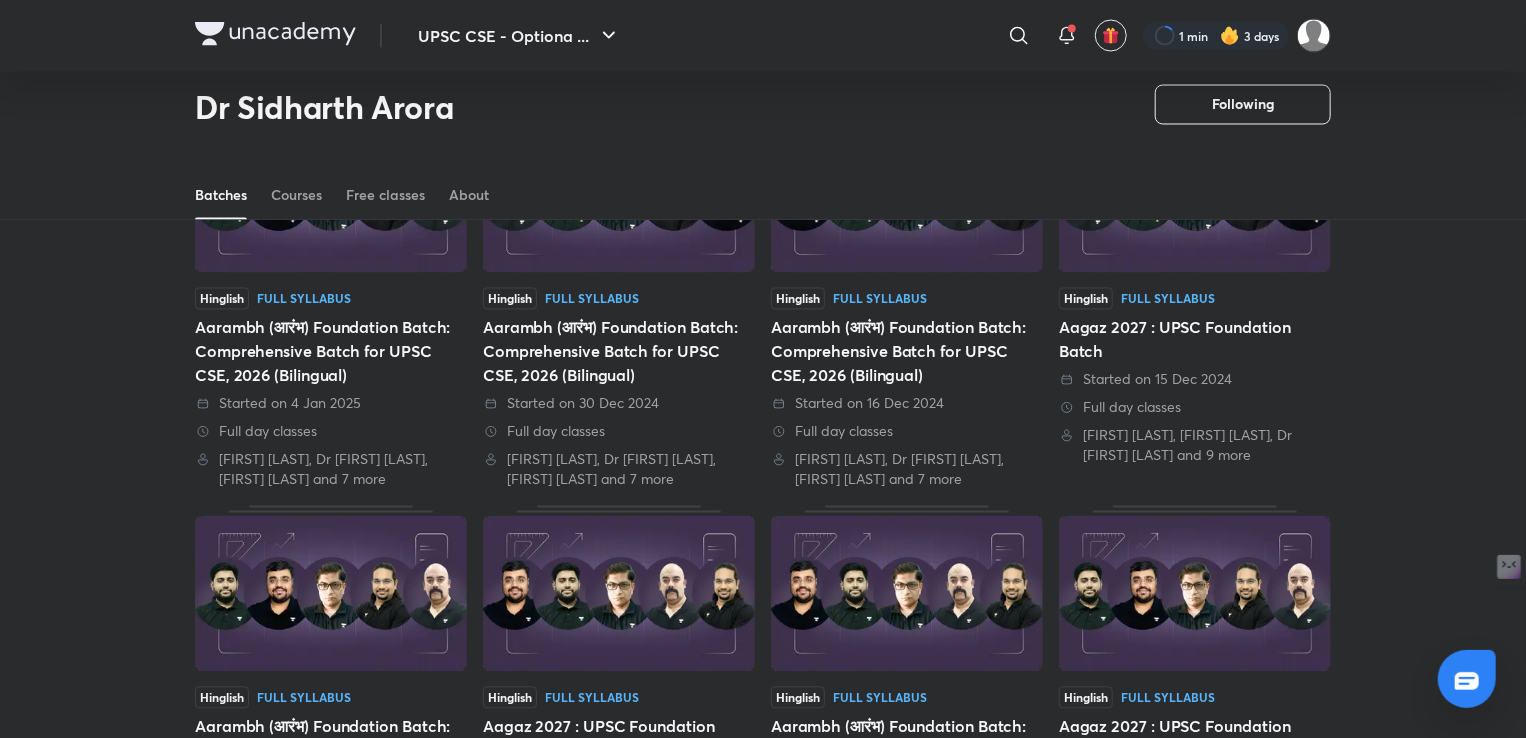 scroll, scrollTop: 1866, scrollLeft: 0, axis: vertical 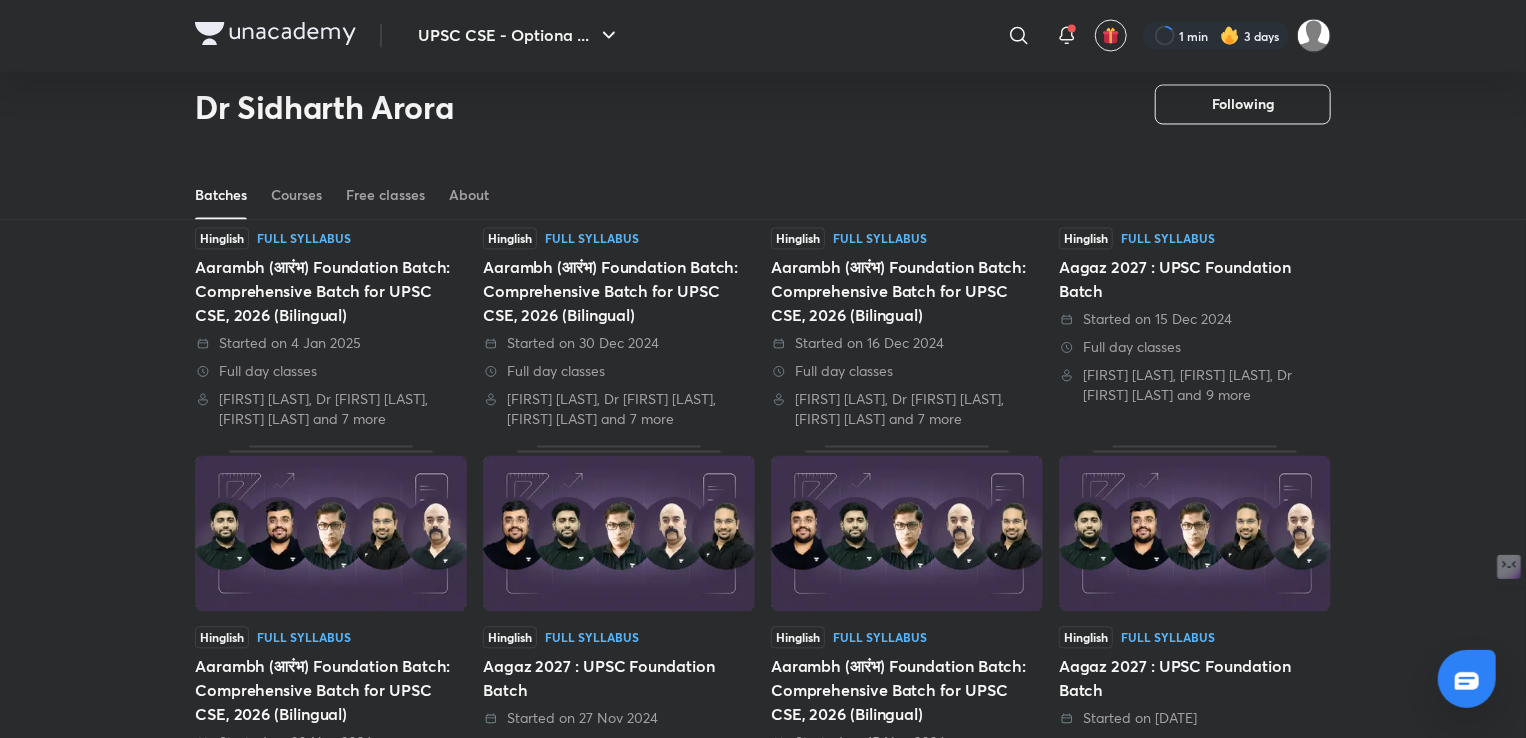 click at bounding box center (275, 36) 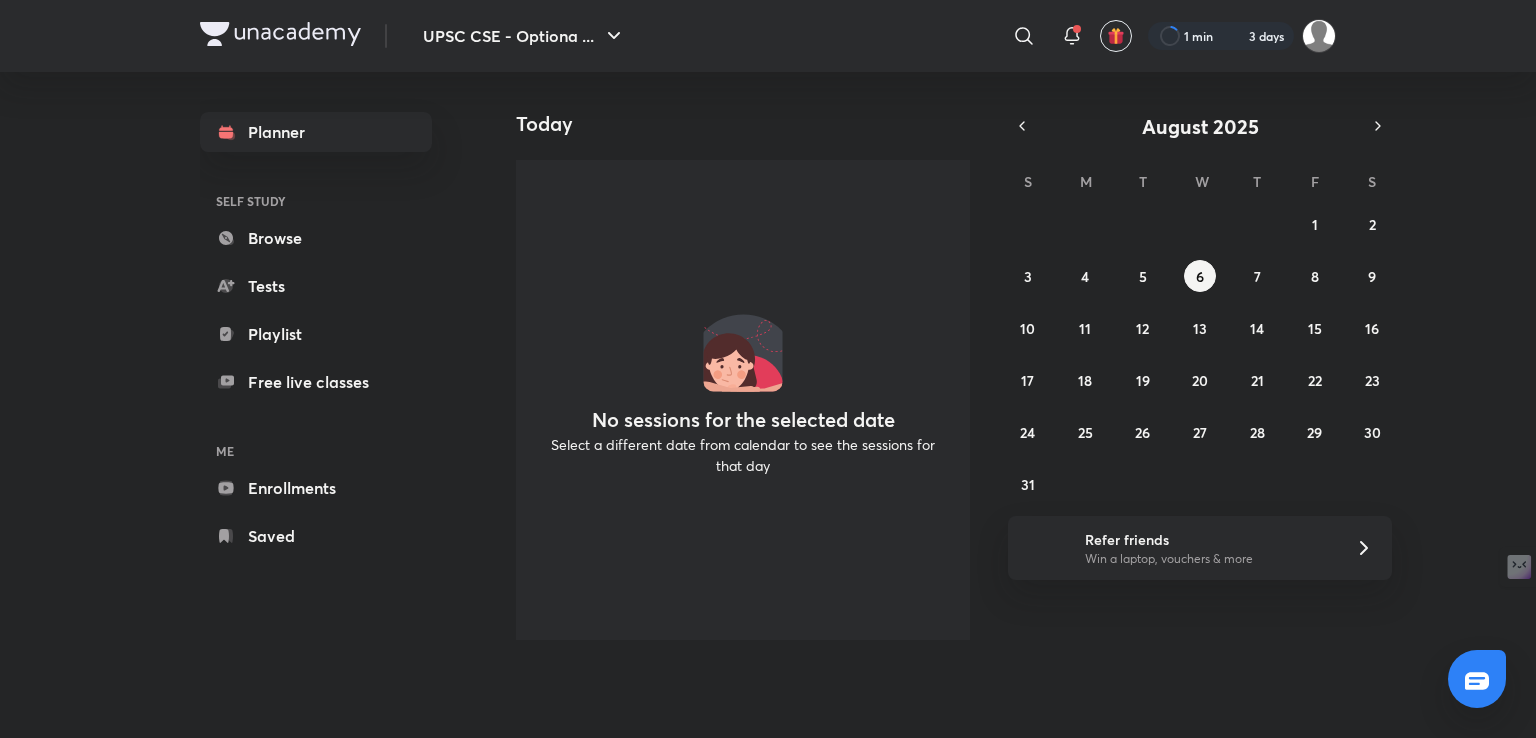 scroll, scrollTop: 0, scrollLeft: 0, axis: both 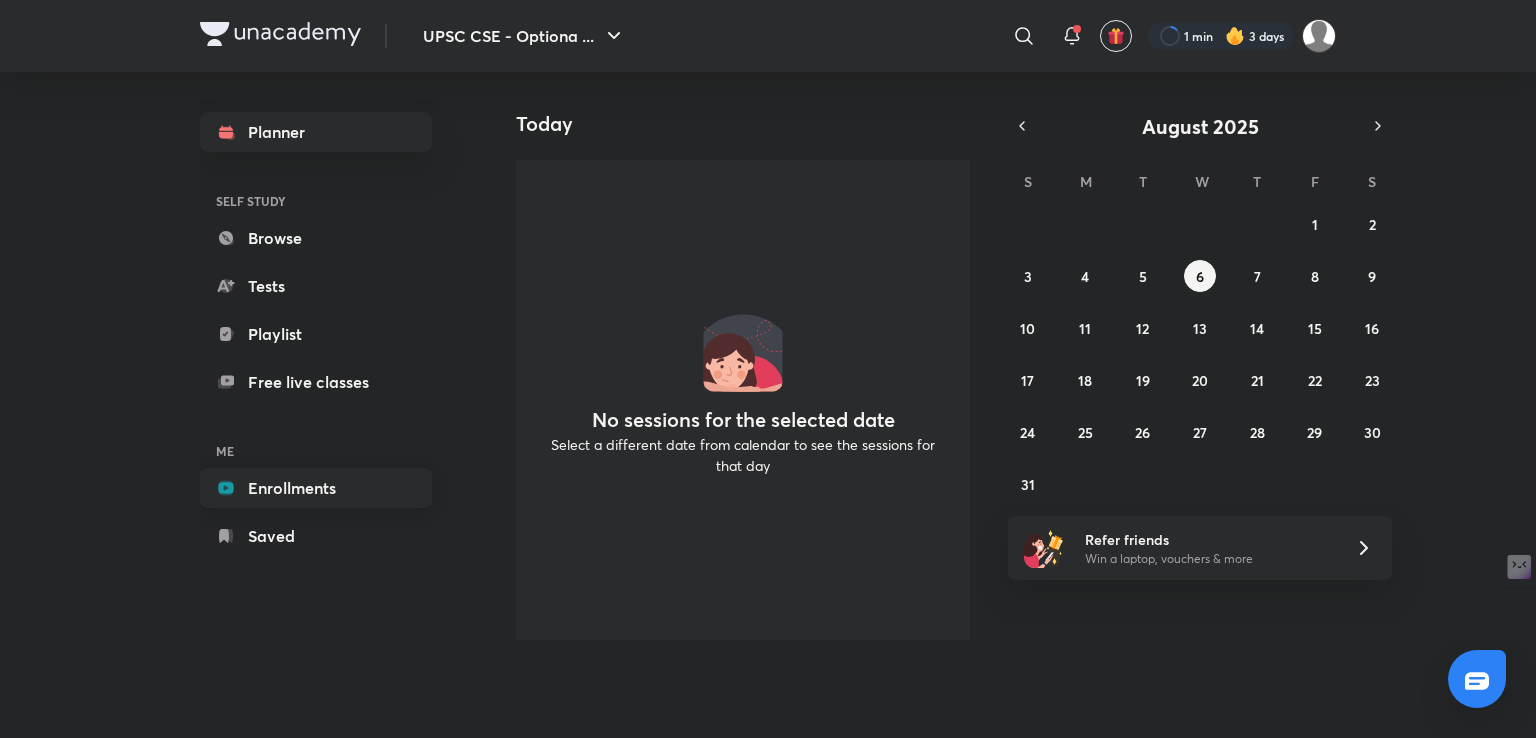 click on "Enrollments" at bounding box center [316, 488] 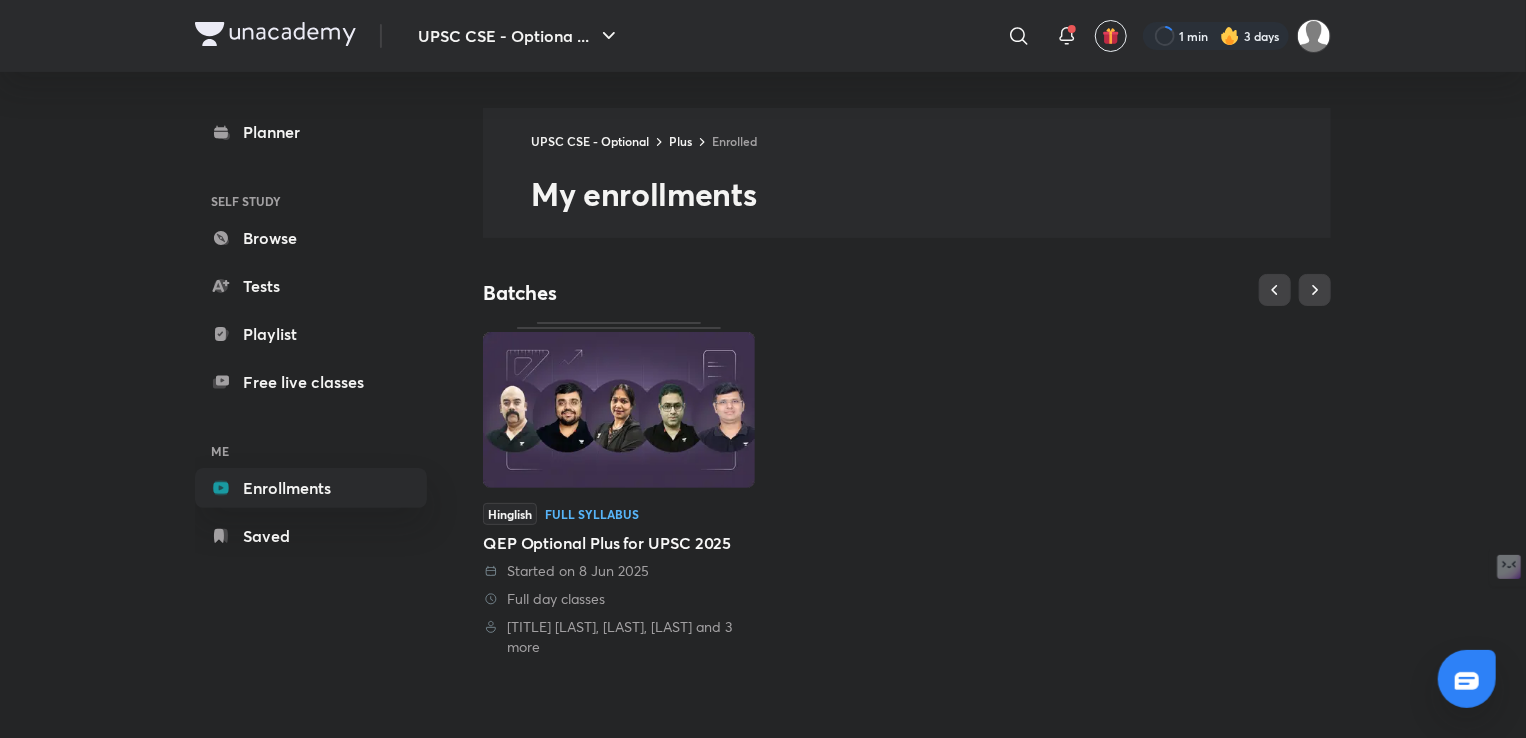 scroll, scrollTop: 0, scrollLeft: 0, axis: both 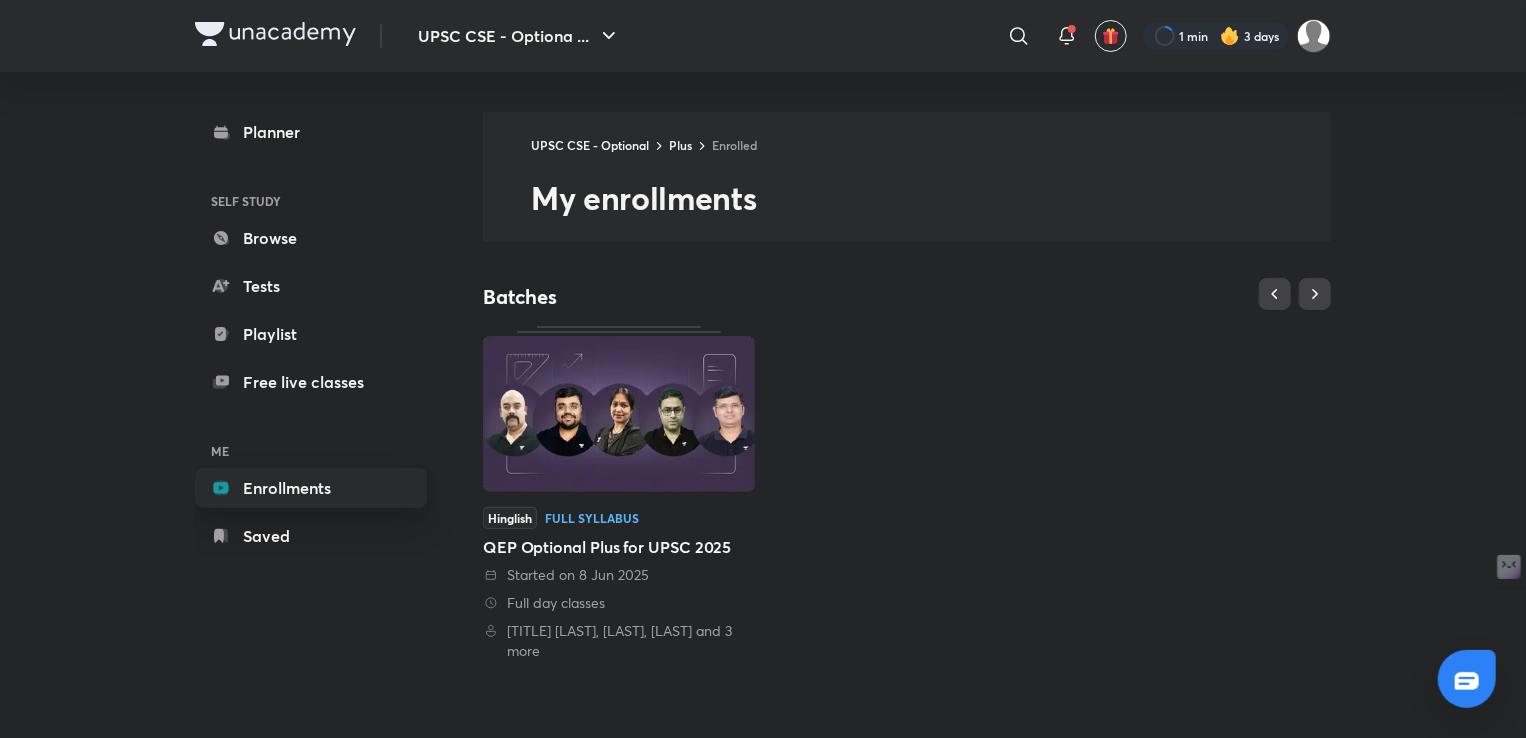 click on "Enrollments" at bounding box center [311, 488] 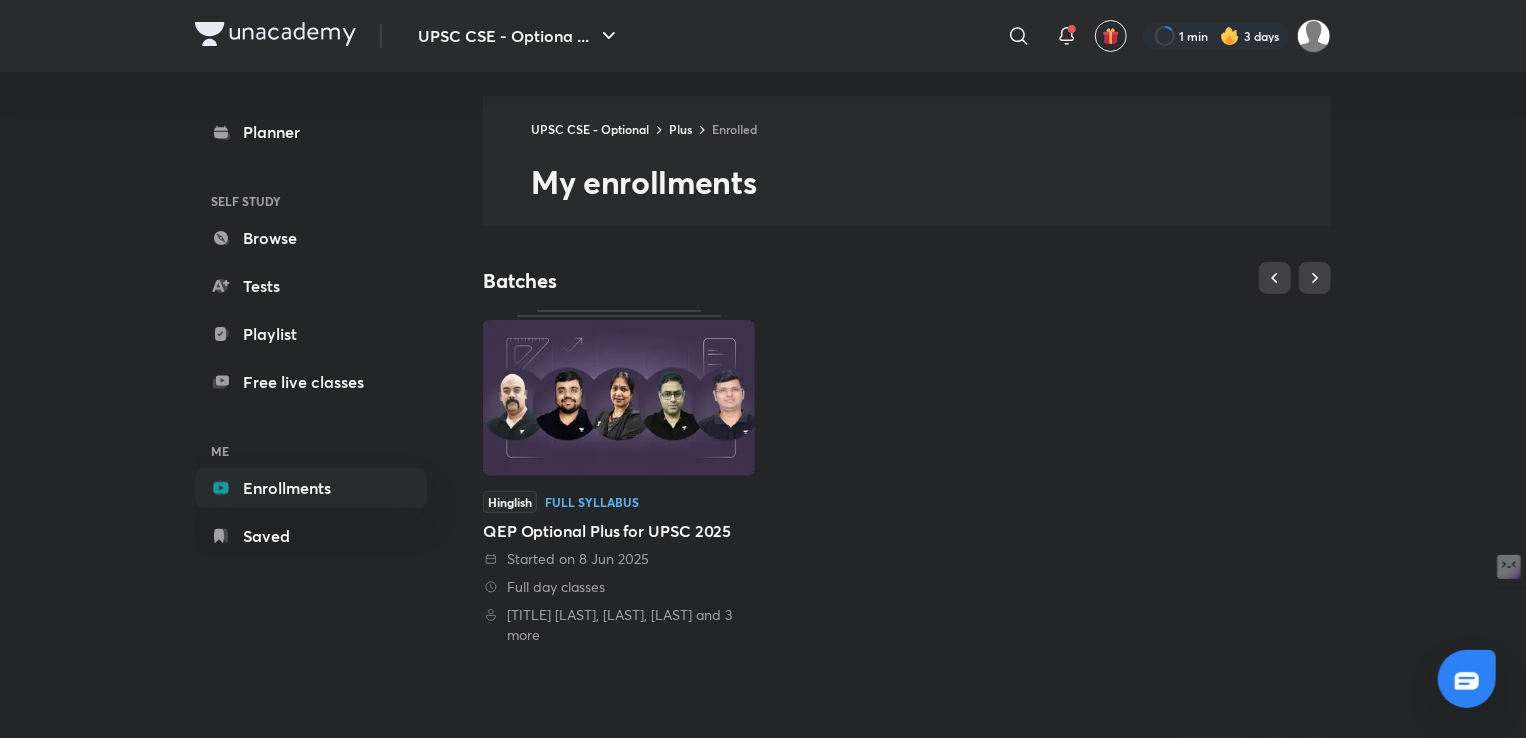 scroll, scrollTop: 0, scrollLeft: 0, axis: both 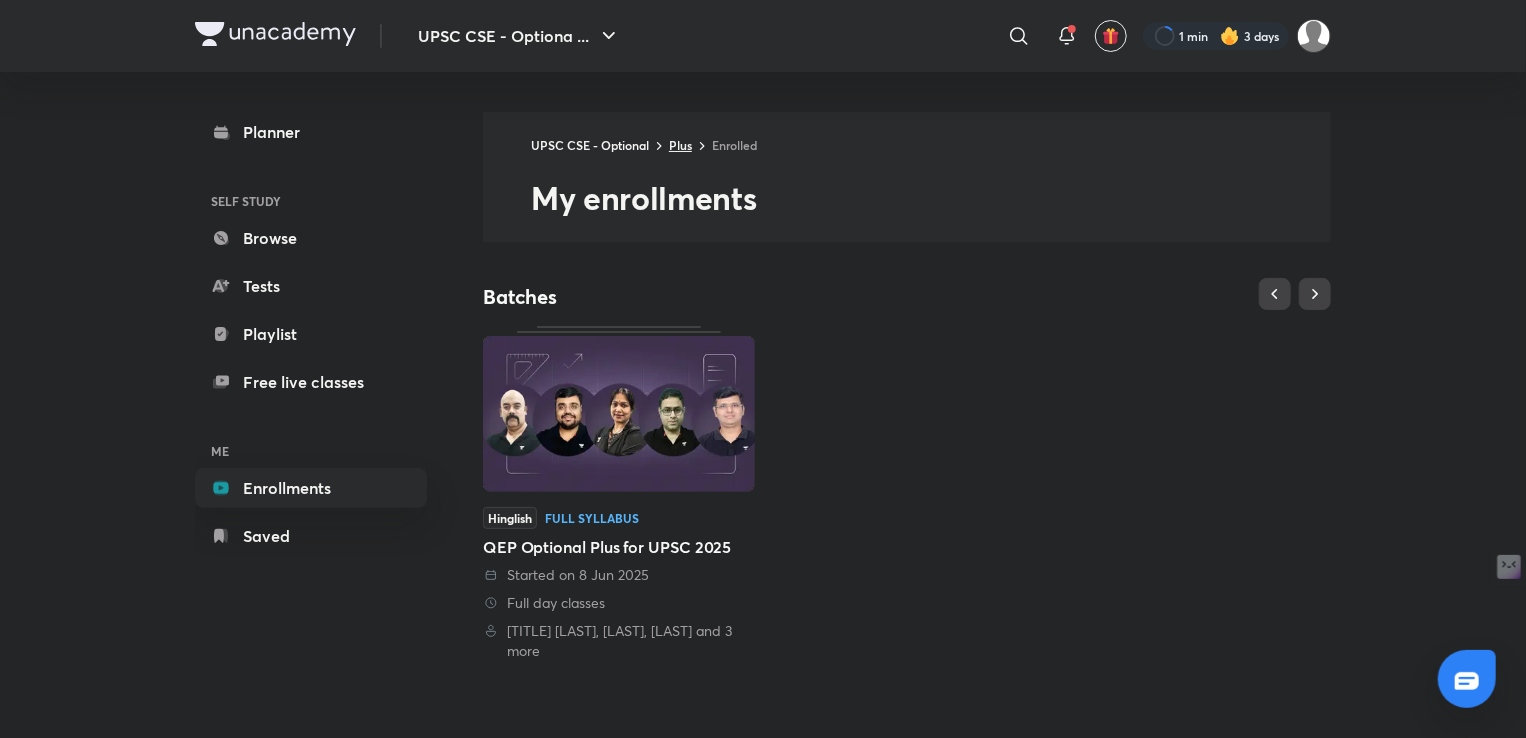 drag, startPoint x: 687, startPoint y: 146, endPoint x: 624, endPoint y: 599, distance: 457.3598 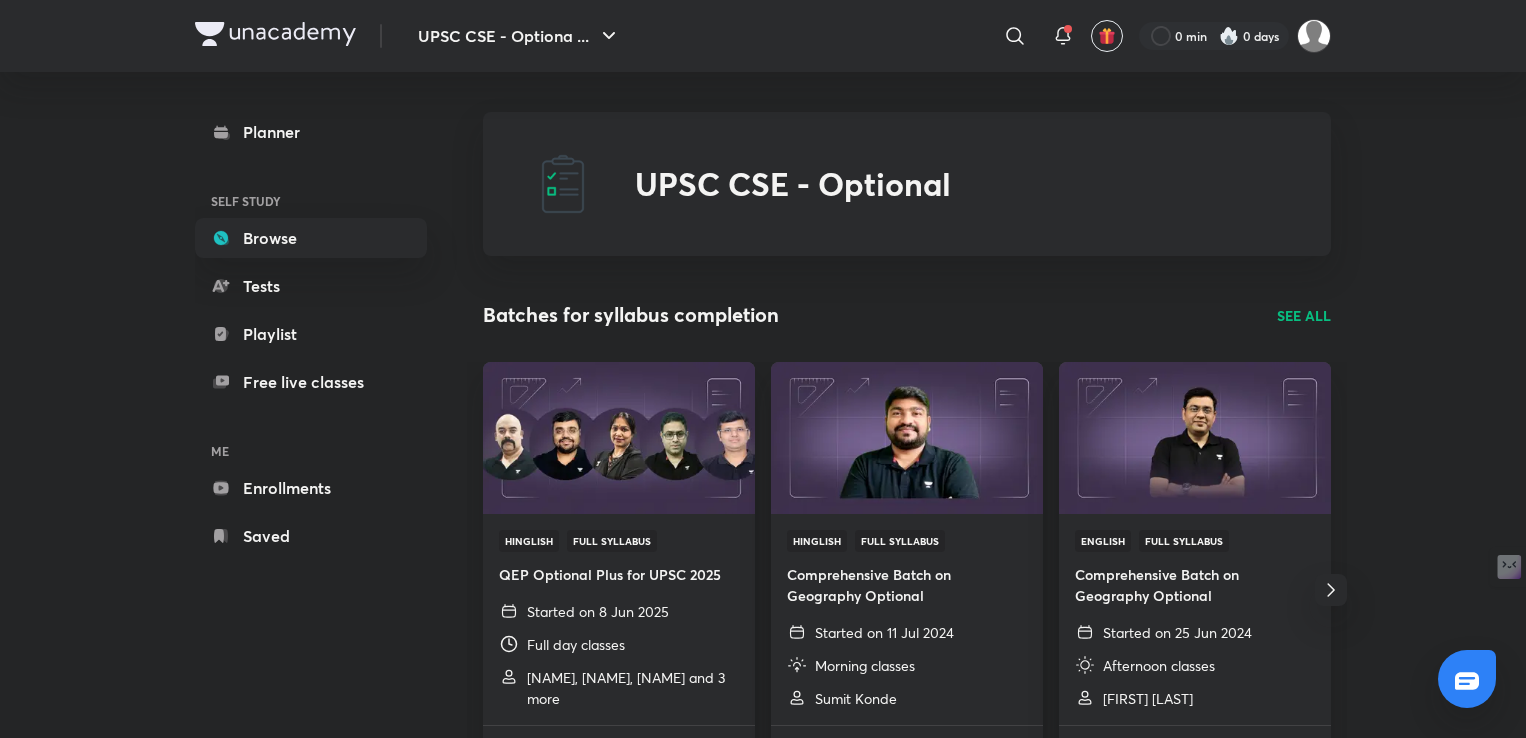 scroll, scrollTop: 333, scrollLeft: 0, axis: vertical 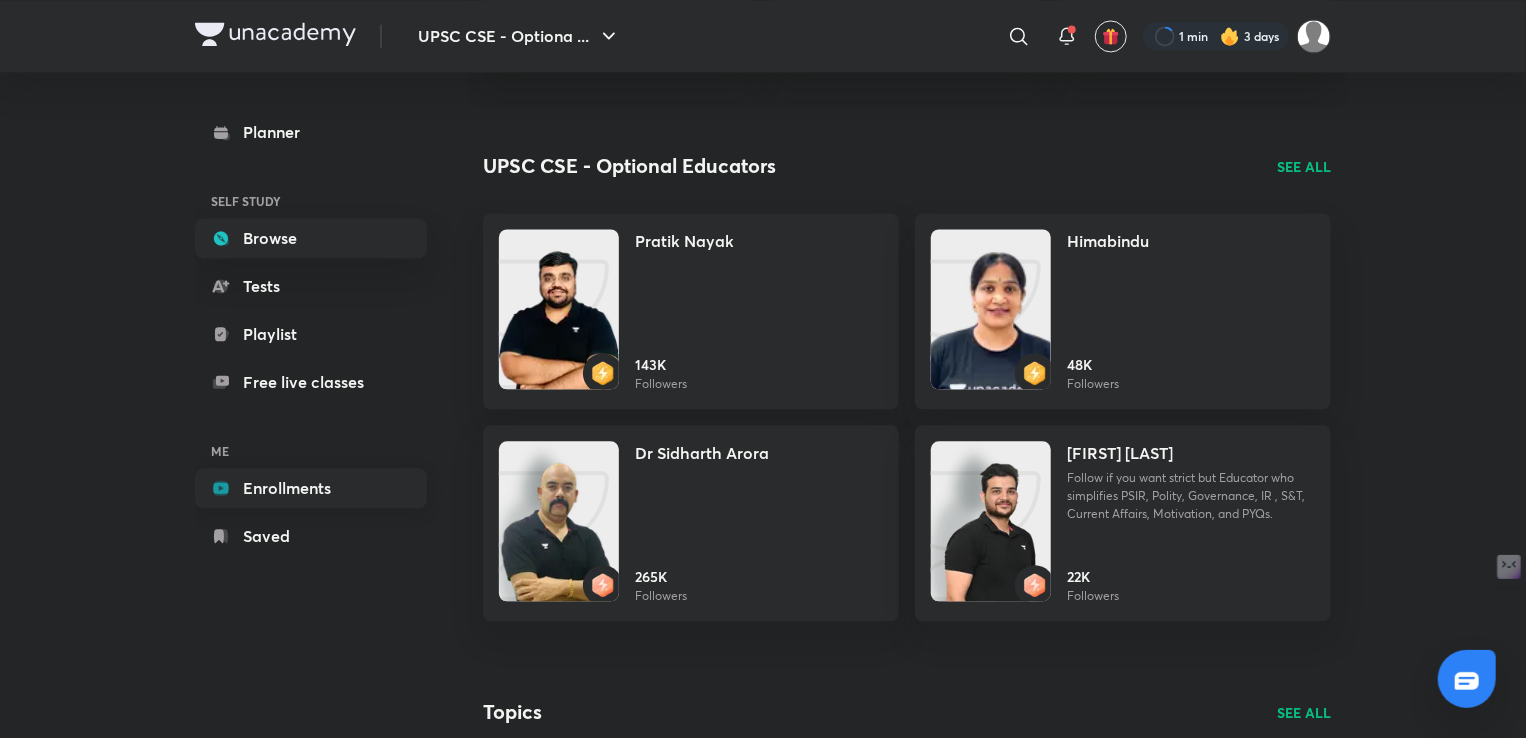 click on "Enrollments" at bounding box center (311, 488) 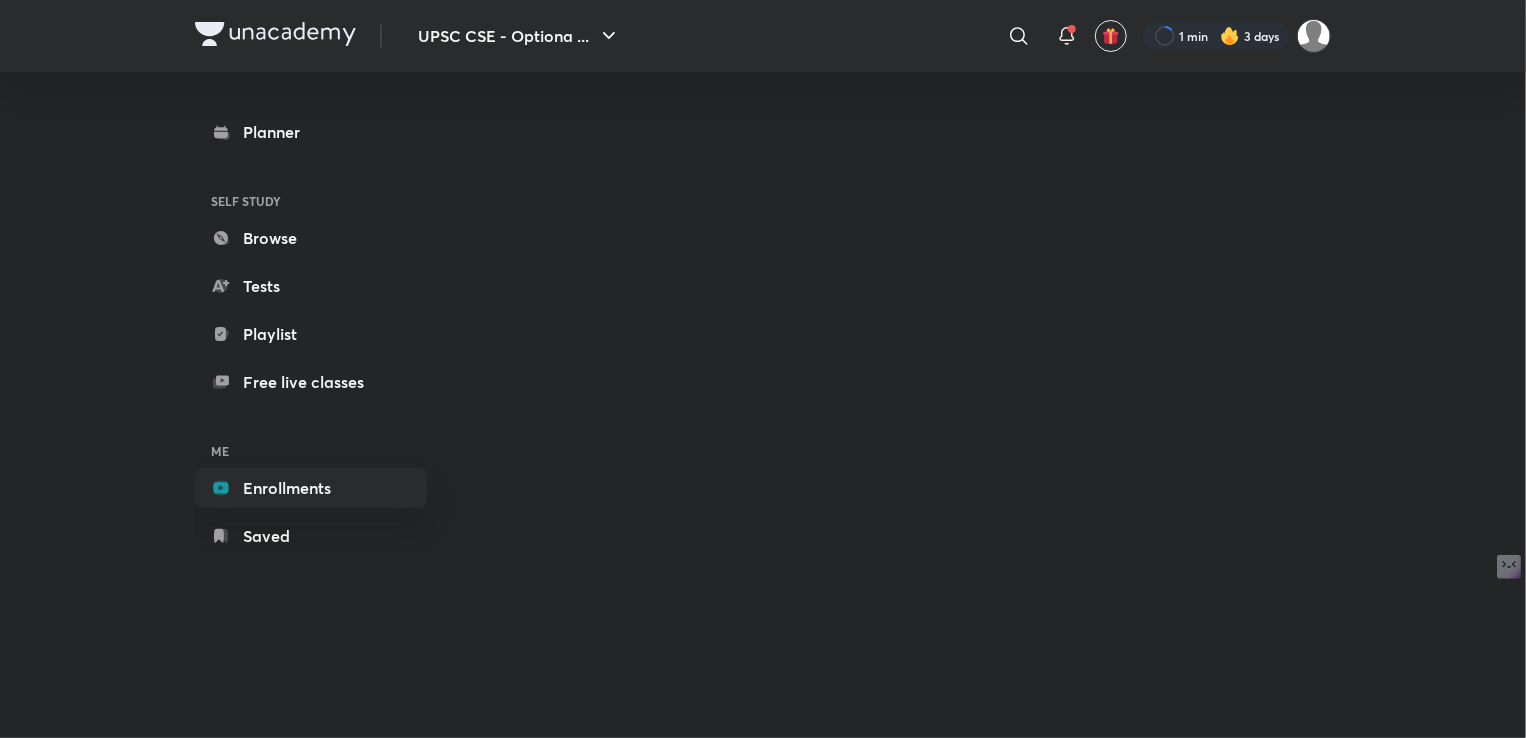 scroll, scrollTop: 0, scrollLeft: 0, axis: both 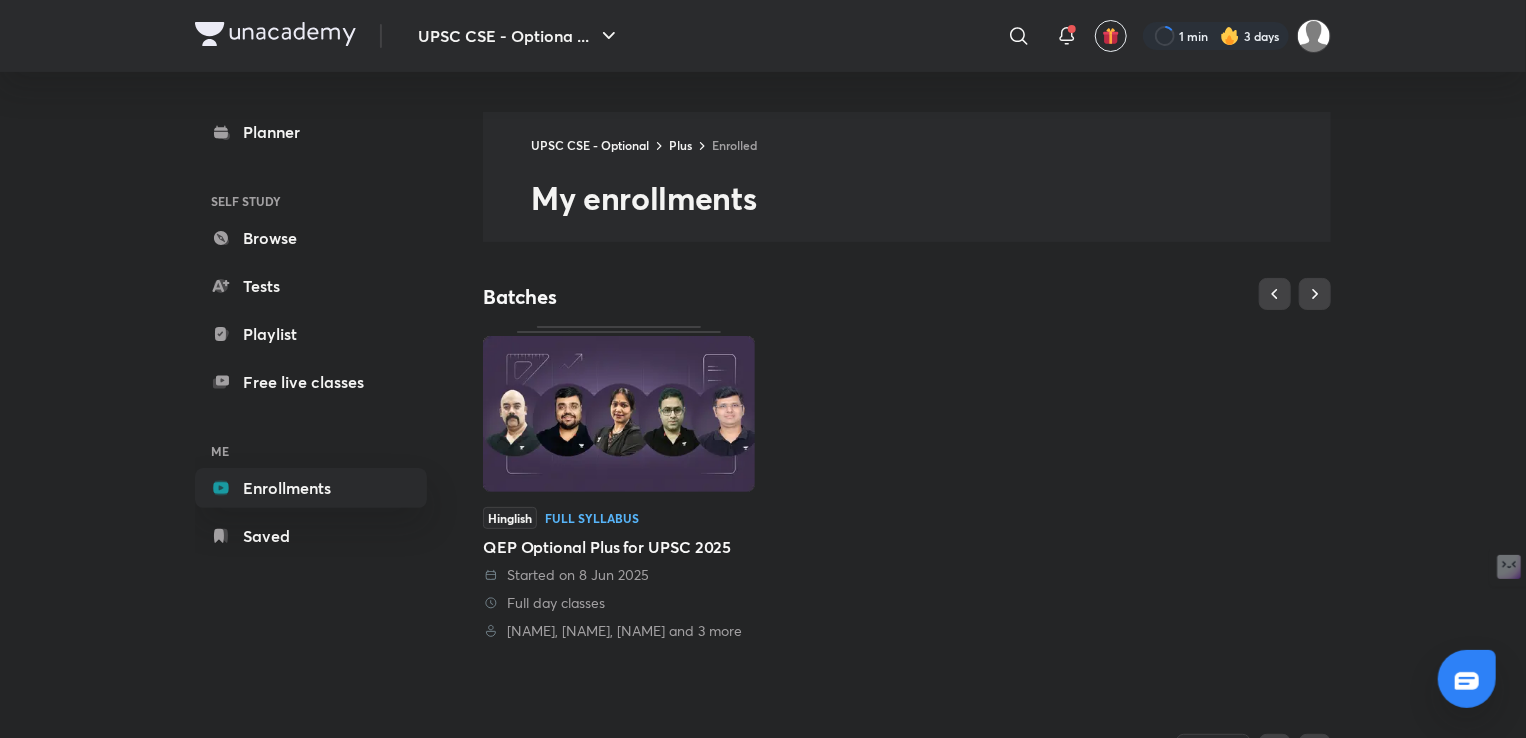 click at bounding box center [1119, 294] 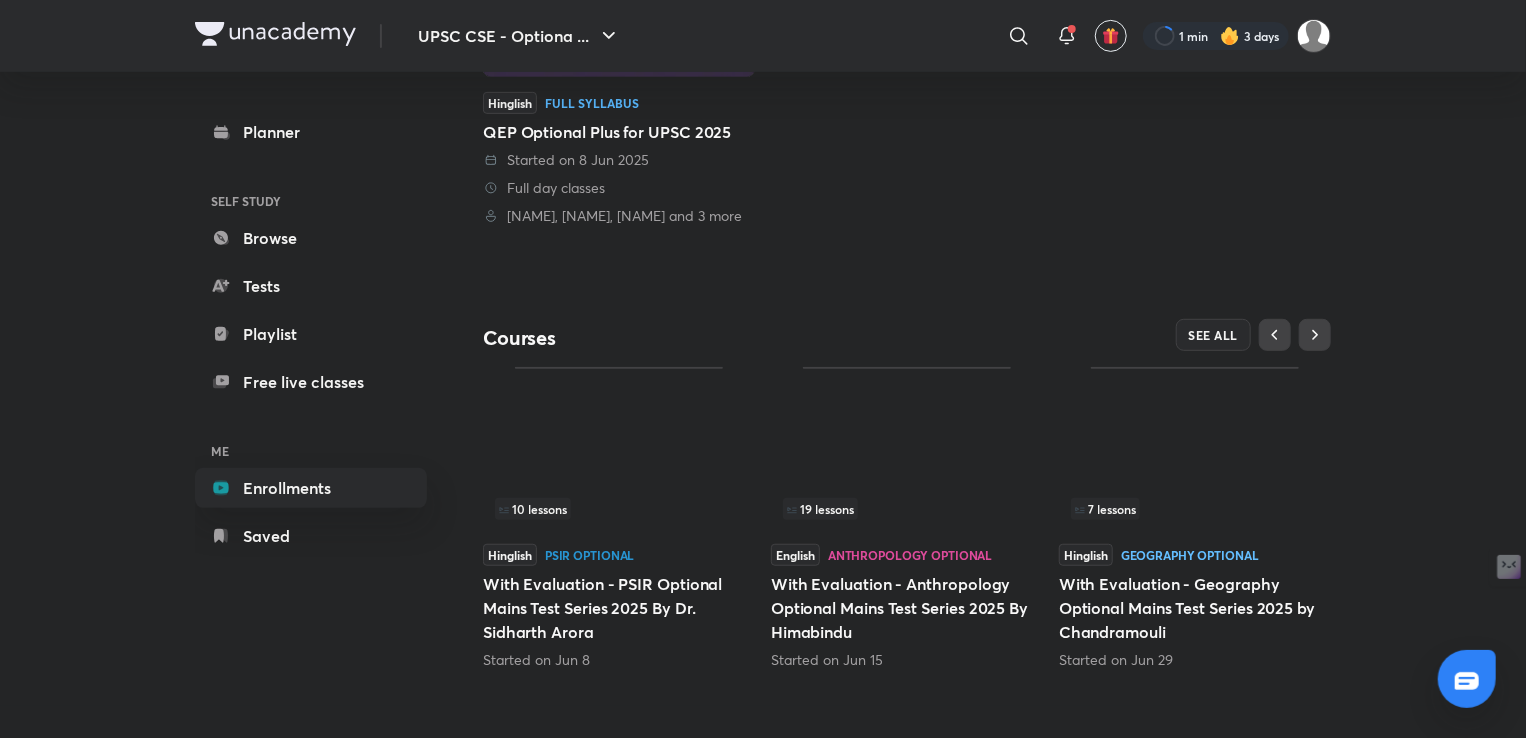 scroll, scrollTop: 434, scrollLeft: 0, axis: vertical 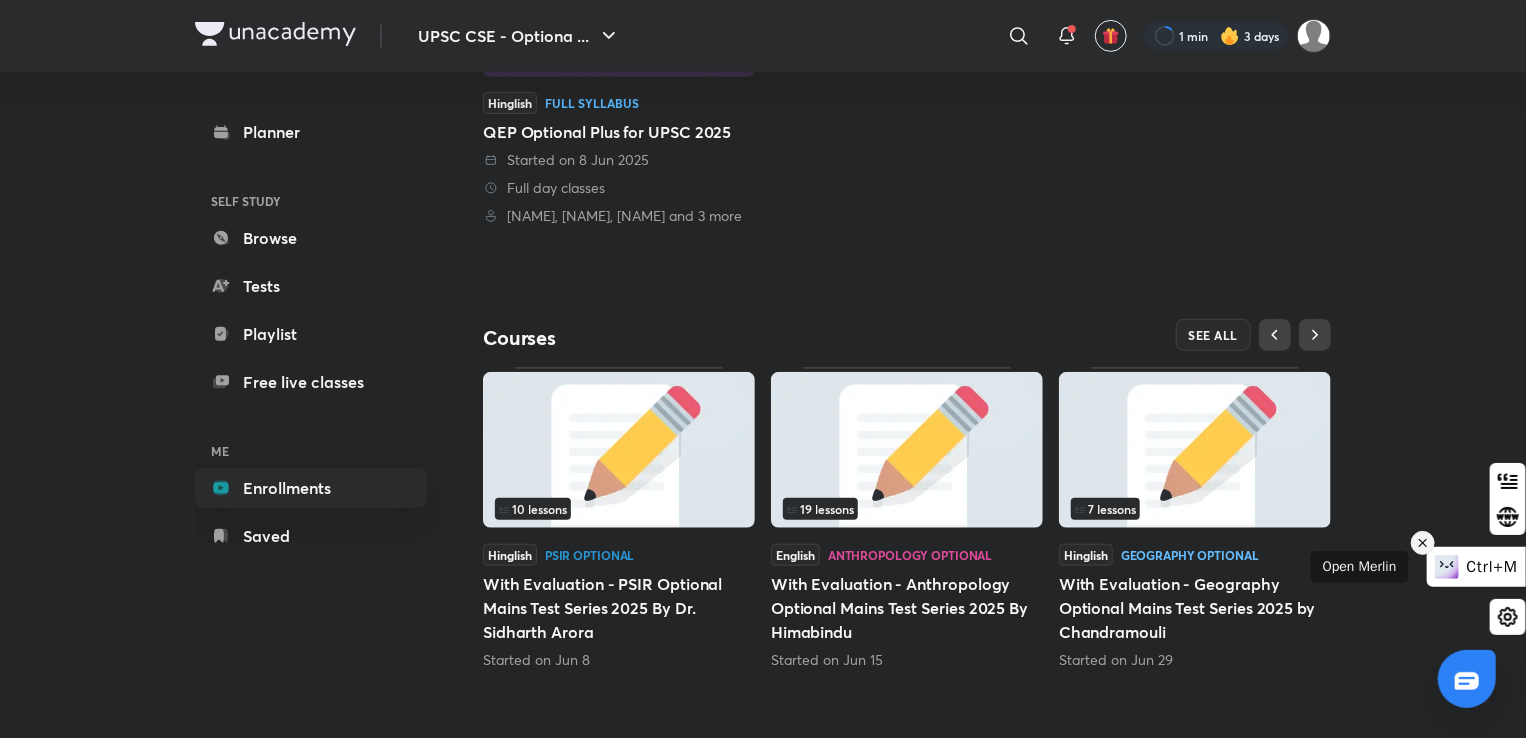 click at bounding box center (1423, 543) 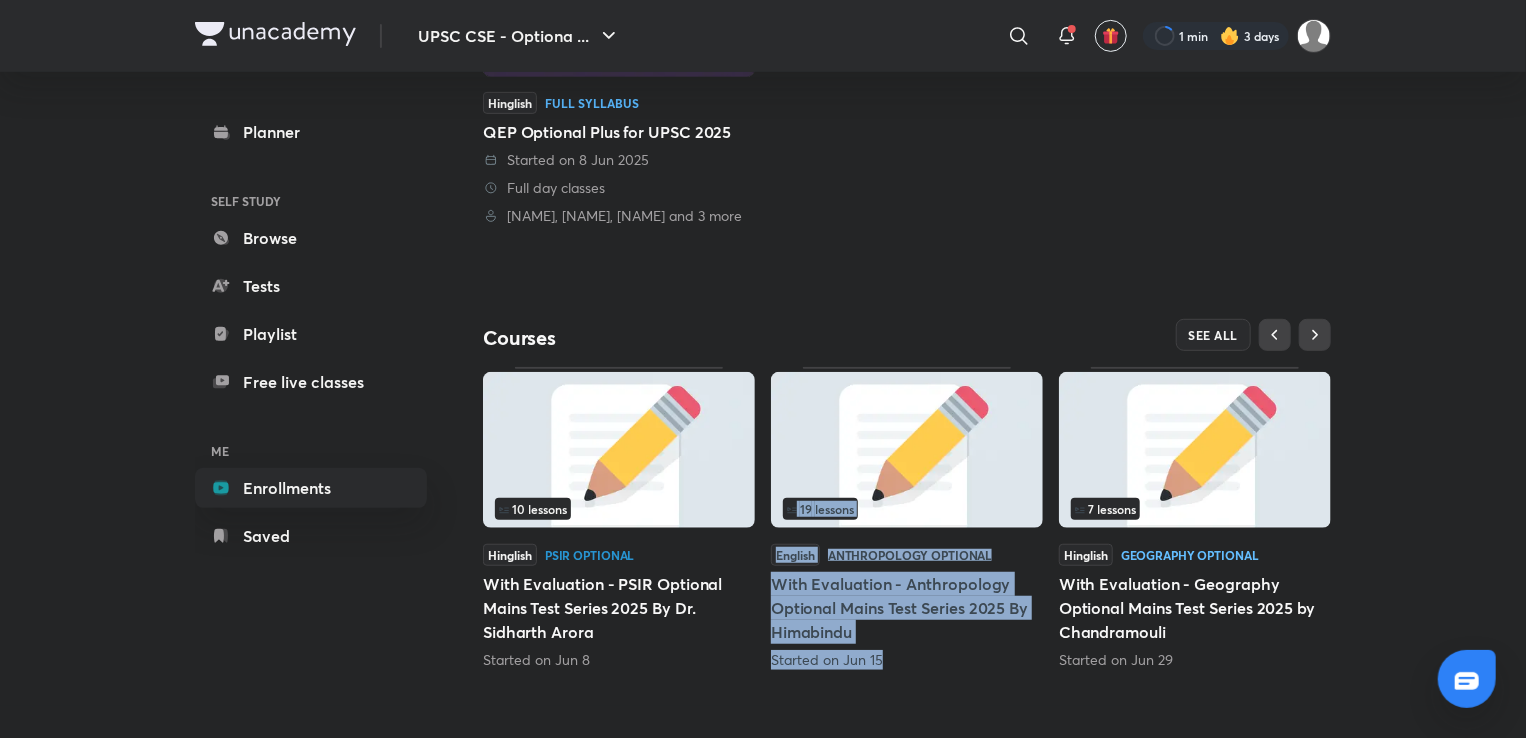drag, startPoint x: 588, startPoint y: 677, endPoint x: 943, endPoint y: 662, distance: 355.31677 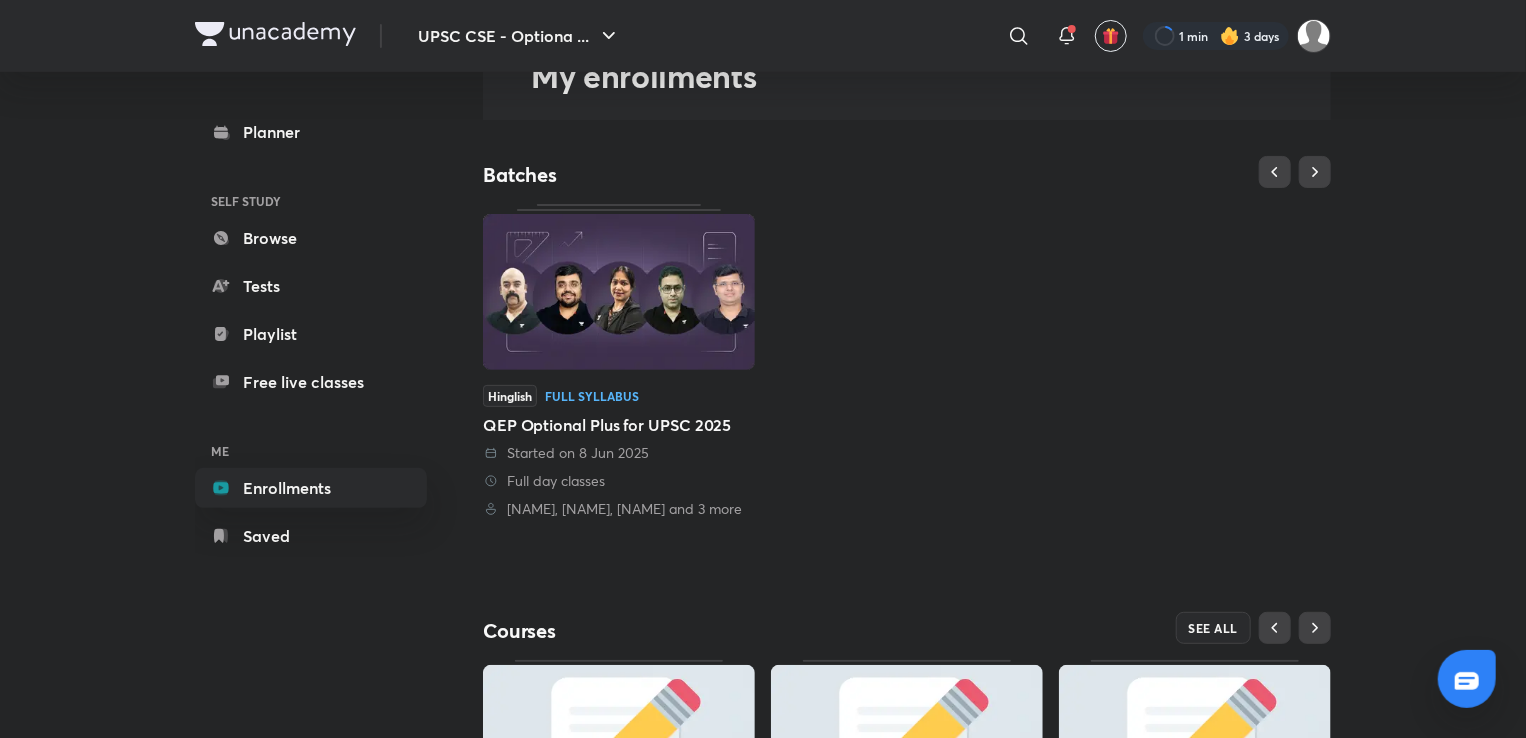 scroll, scrollTop: 0, scrollLeft: 0, axis: both 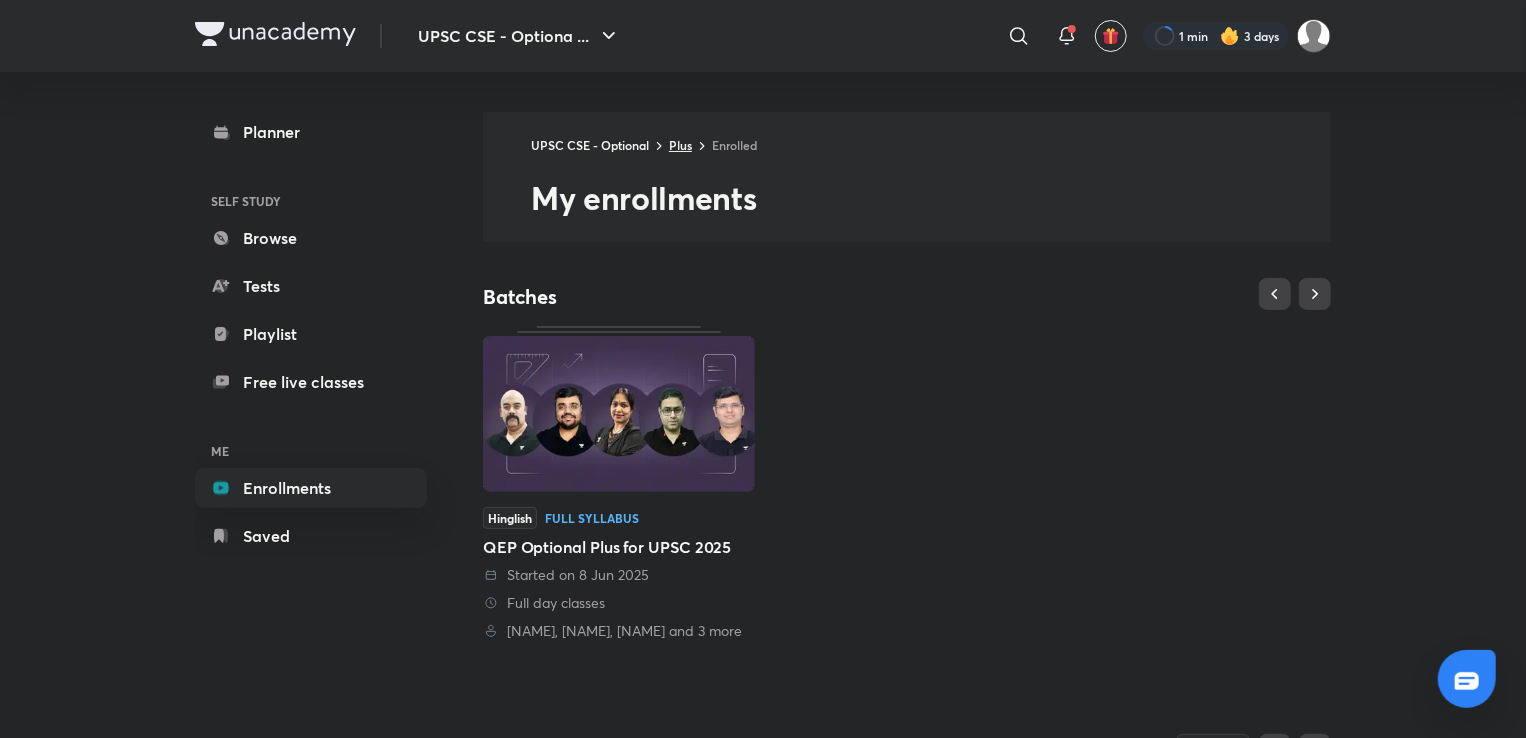 click on "Plus" at bounding box center [680, 145] 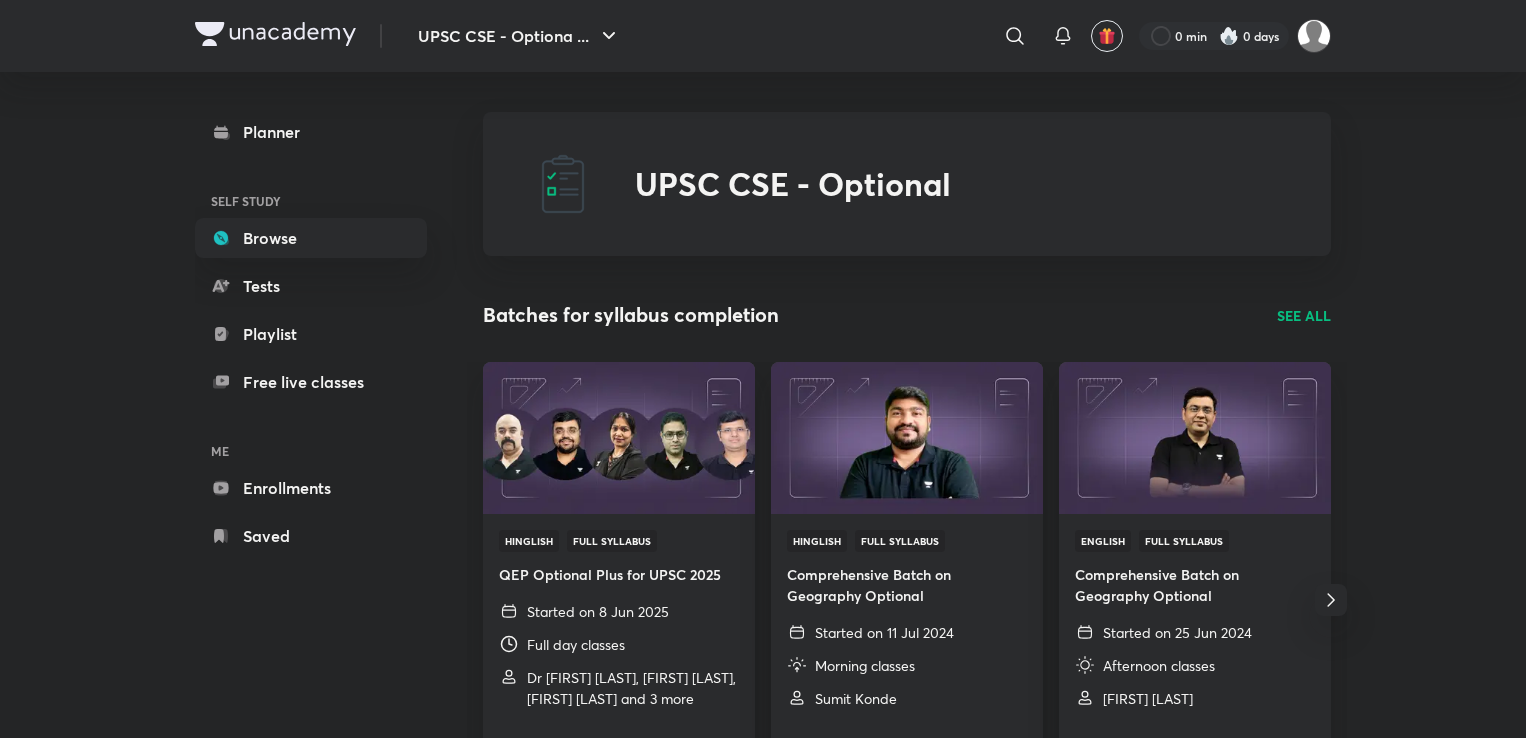scroll, scrollTop: 0, scrollLeft: 0, axis: both 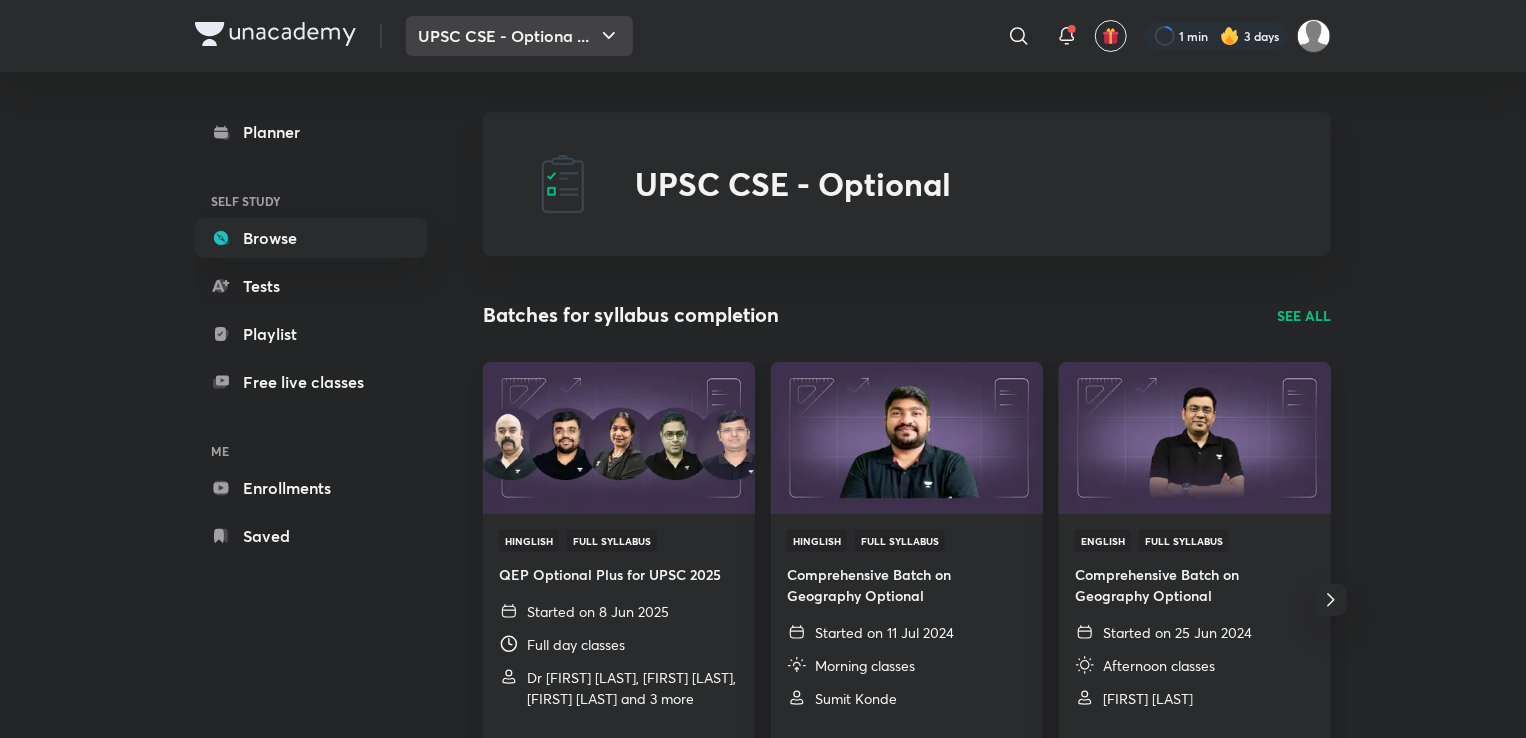 click on "UPSC CSE - Optiona ..." at bounding box center [519, 36] 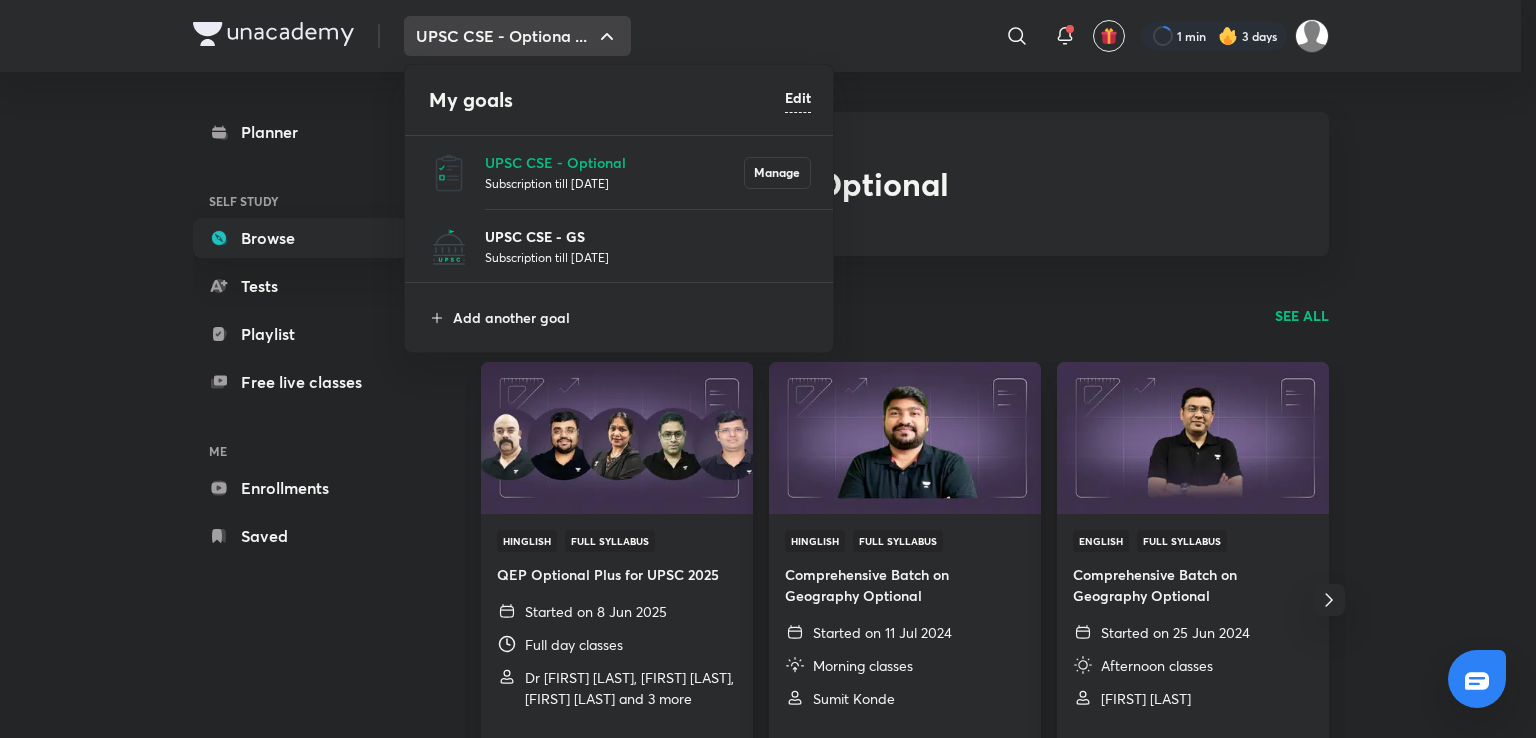 click on "UPSC CSE - GS" at bounding box center (648, 236) 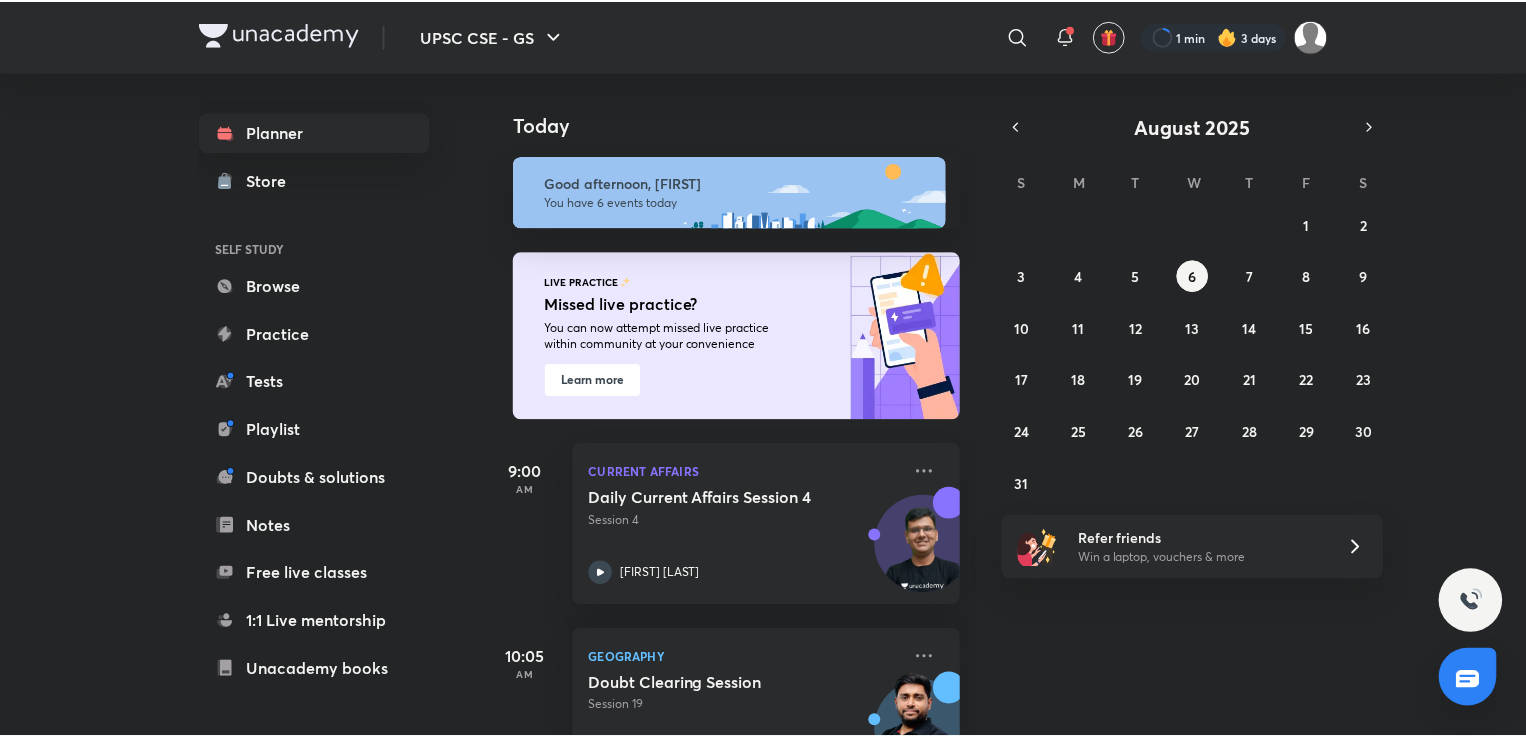 scroll, scrollTop: 162, scrollLeft: 0, axis: vertical 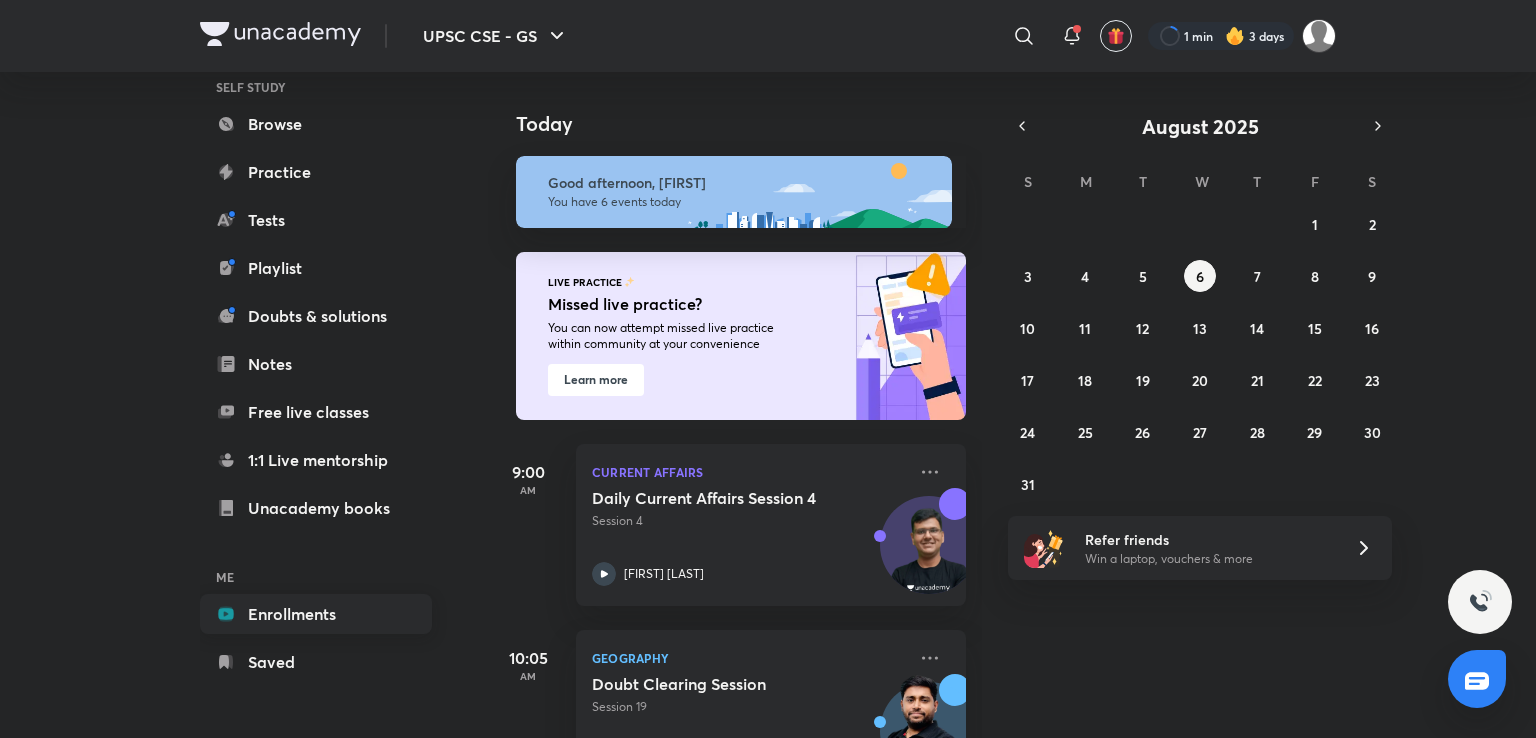 click on "Enrollments" at bounding box center [316, 614] 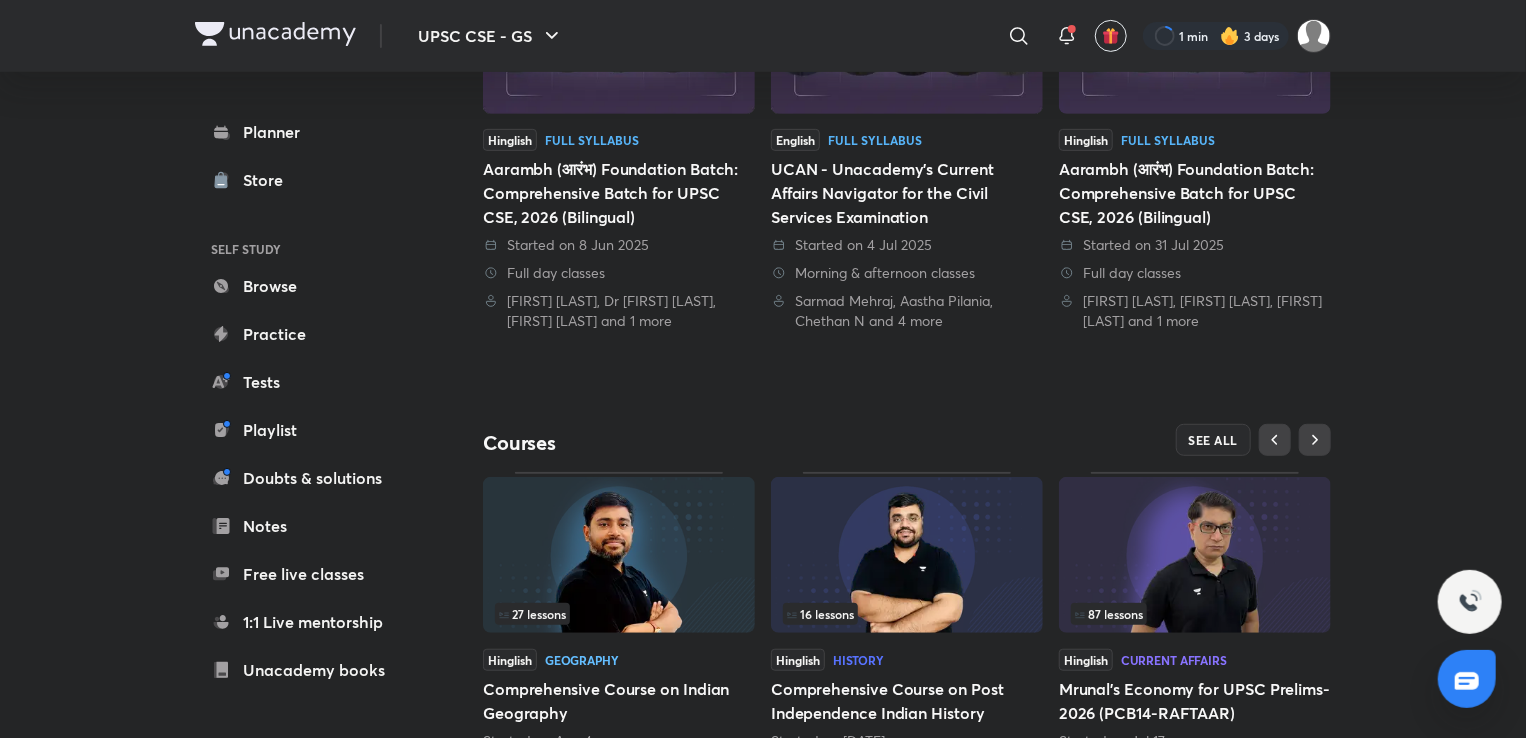 scroll, scrollTop: 458, scrollLeft: 0, axis: vertical 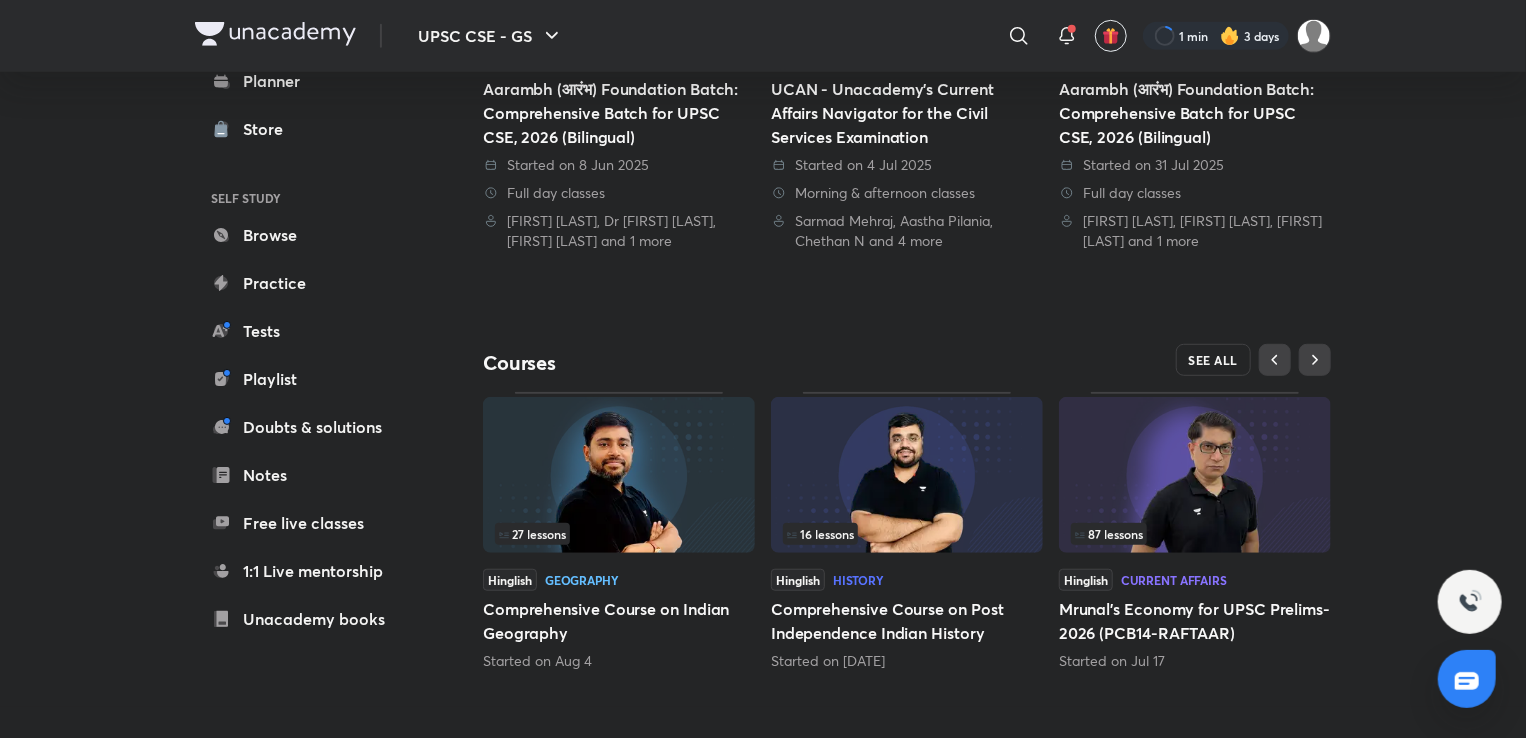 click on "SEE ALL" at bounding box center [1214, 360] 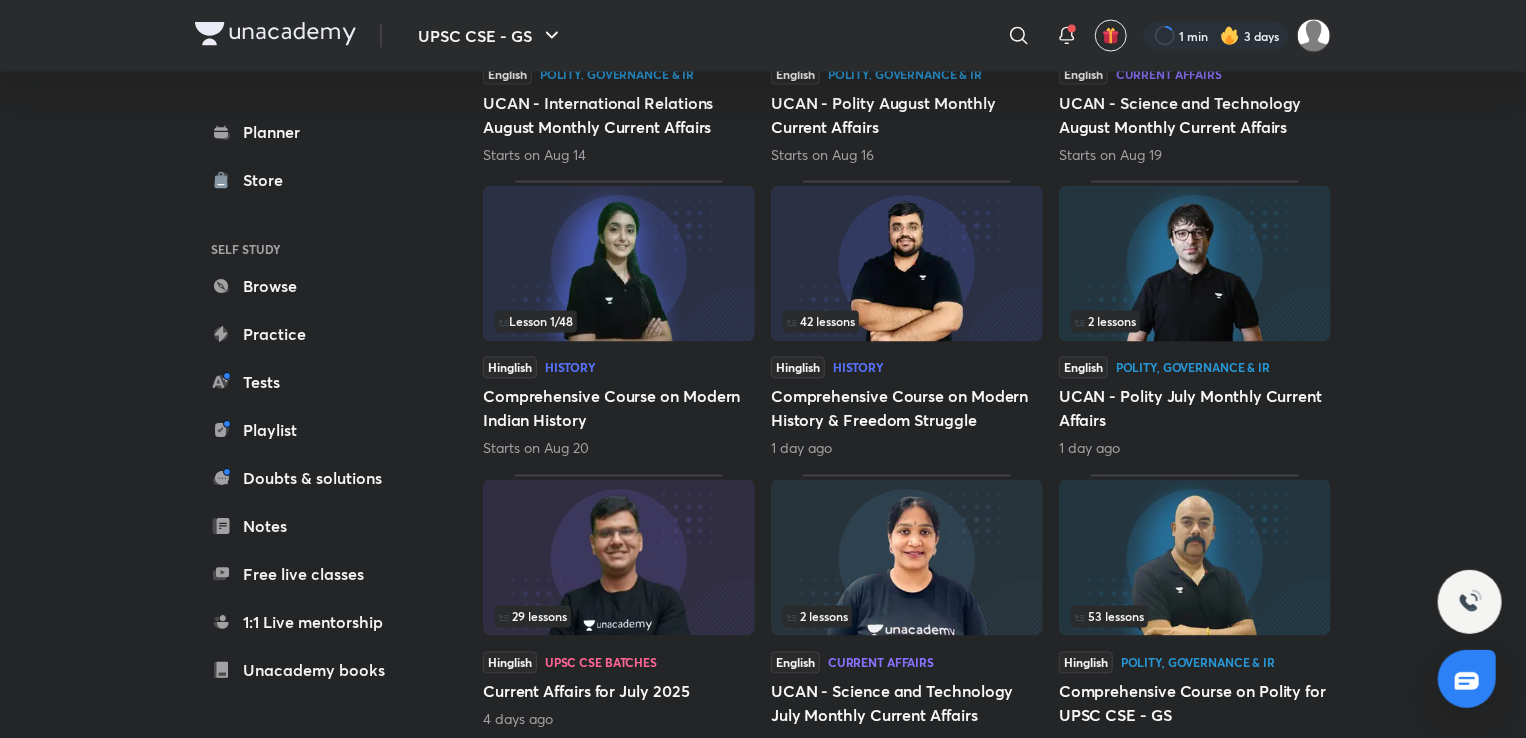 scroll, scrollTop: 1841, scrollLeft: 0, axis: vertical 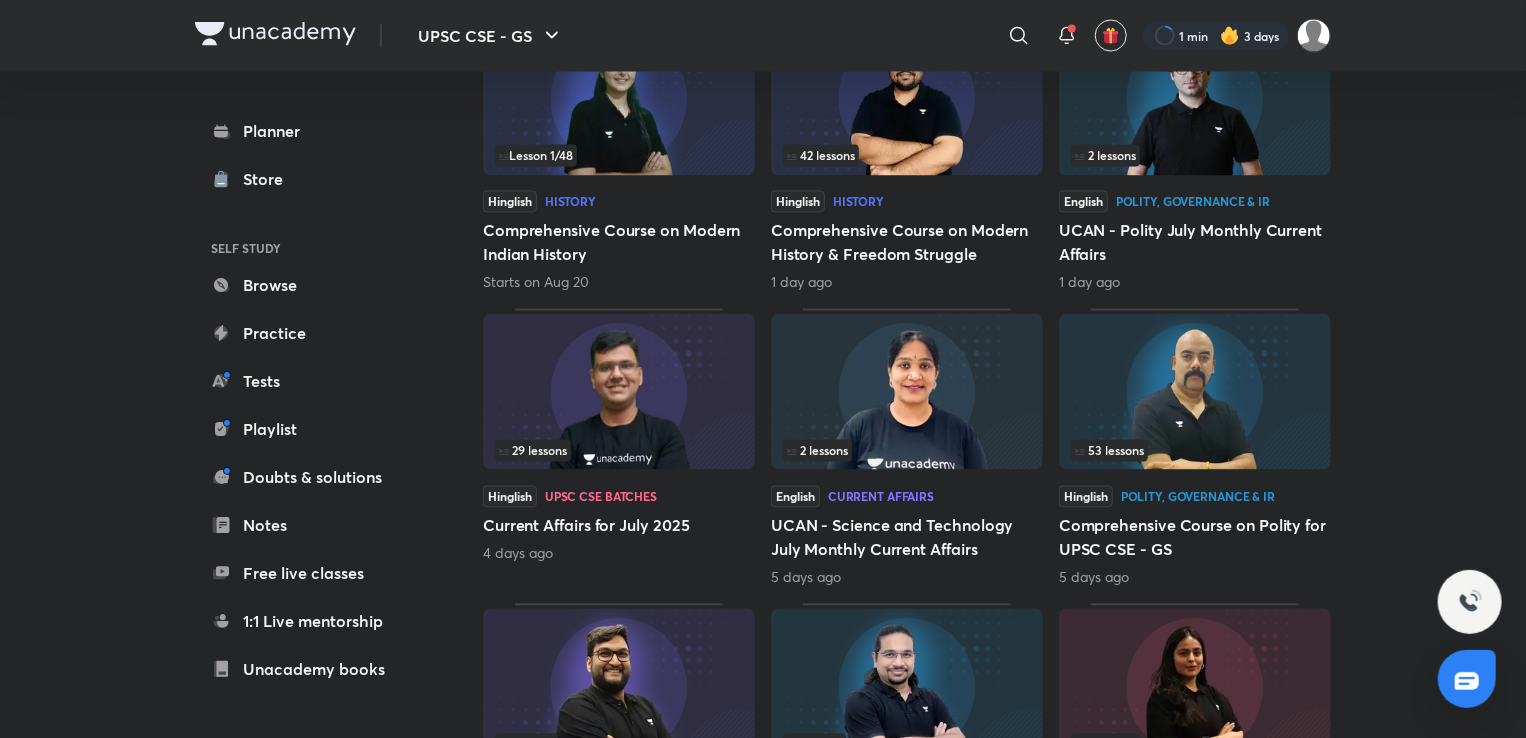 click on "Comprehensive Course on Polity for UPSC CSE - GS" at bounding box center [1195, 538] 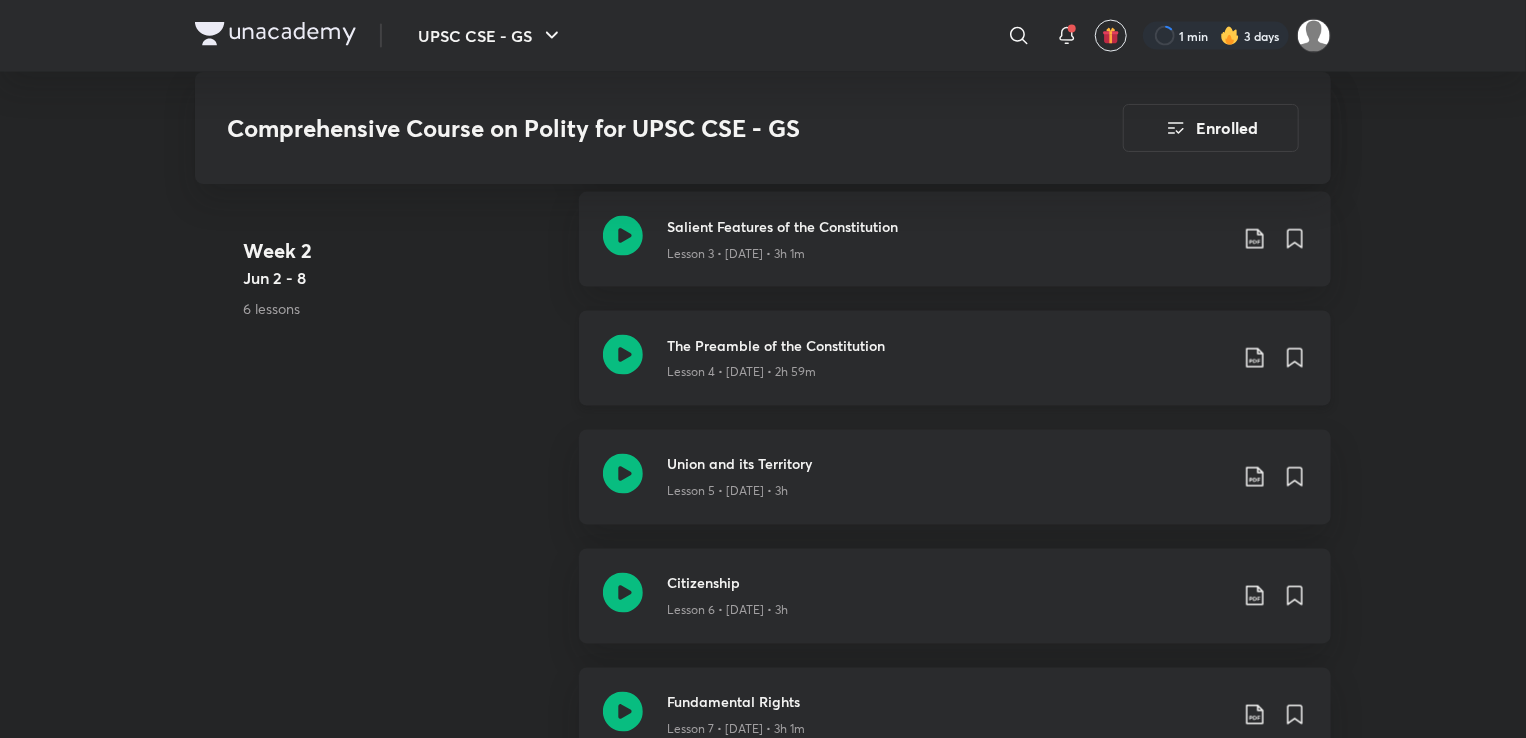 scroll, scrollTop: 1500, scrollLeft: 0, axis: vertical 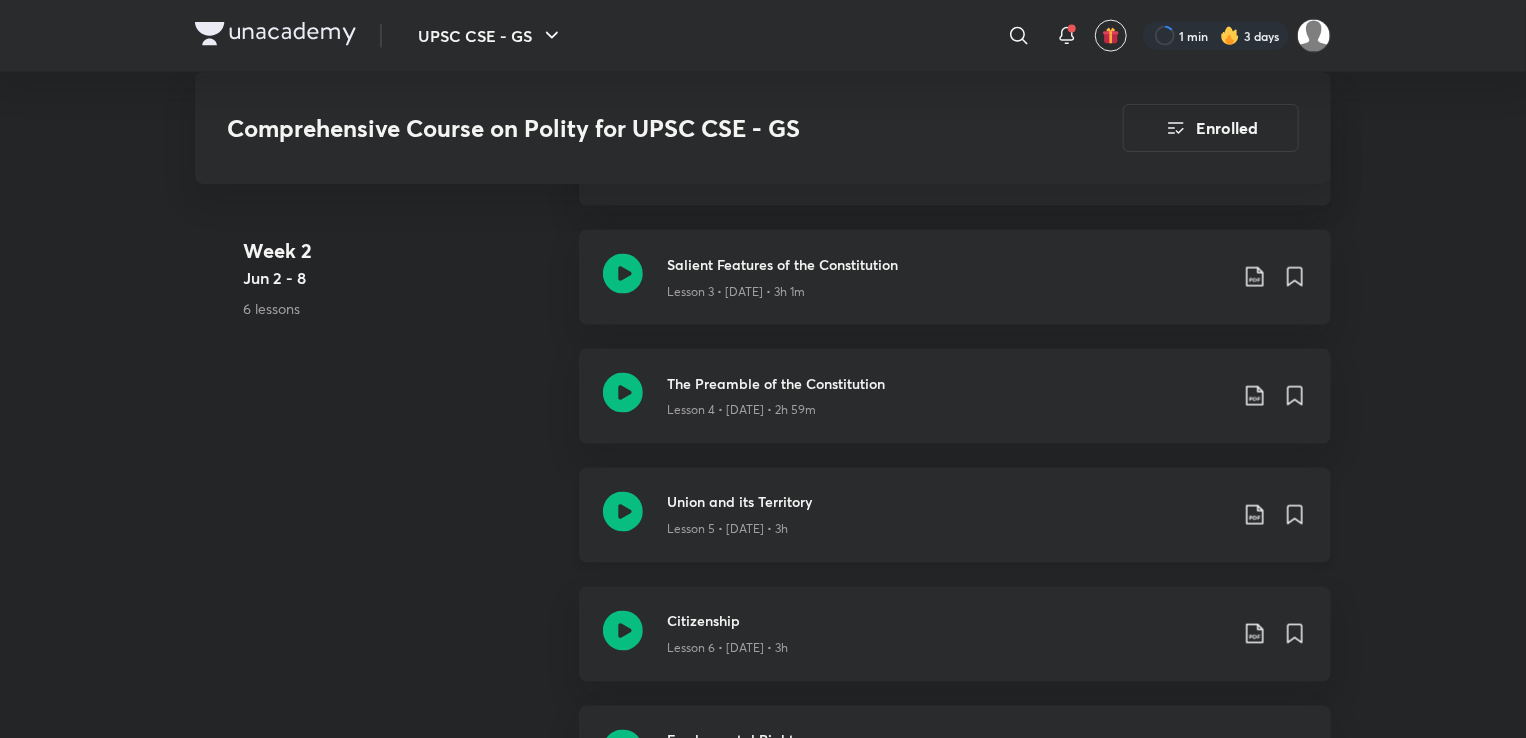 click 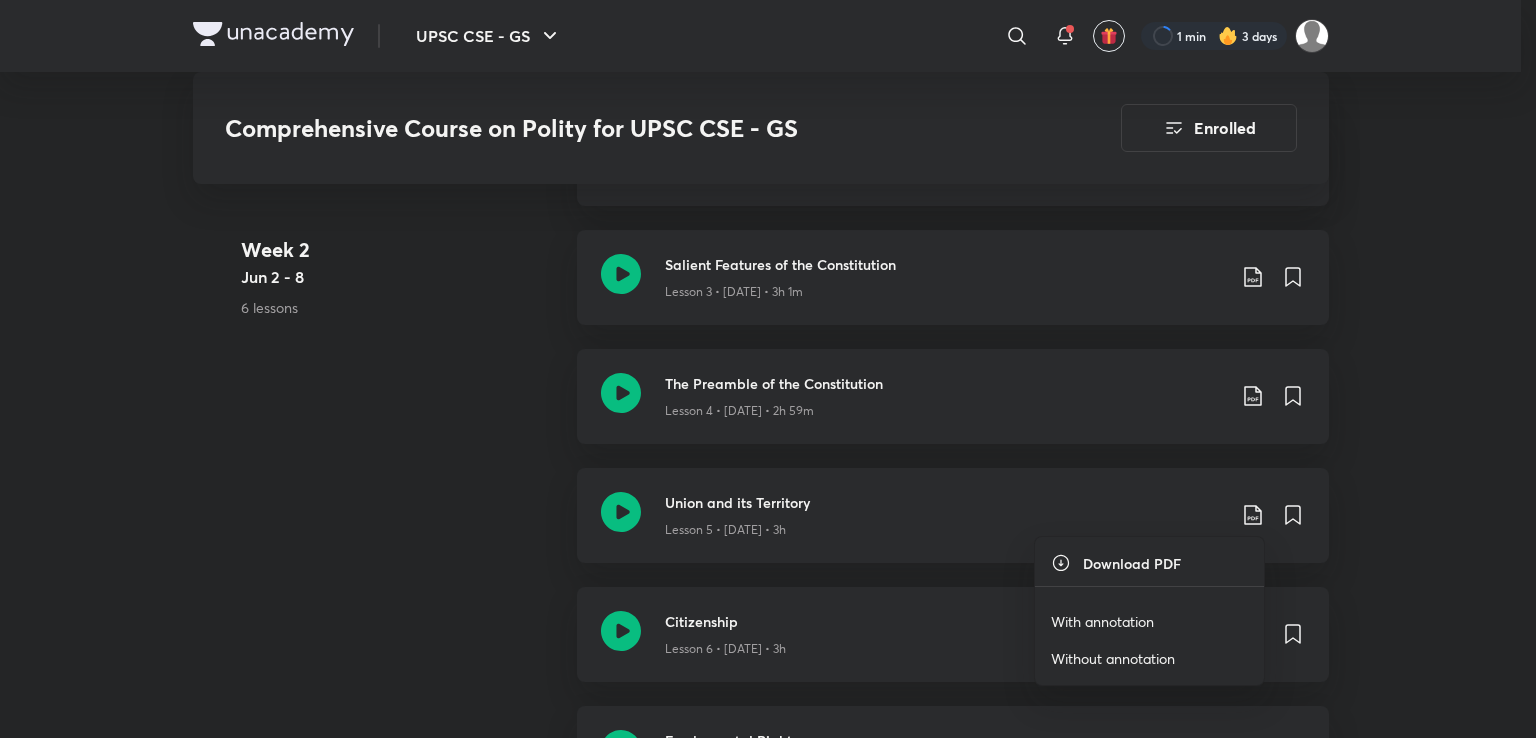 click on "Without annotation" at bounding box center [1113, 658] 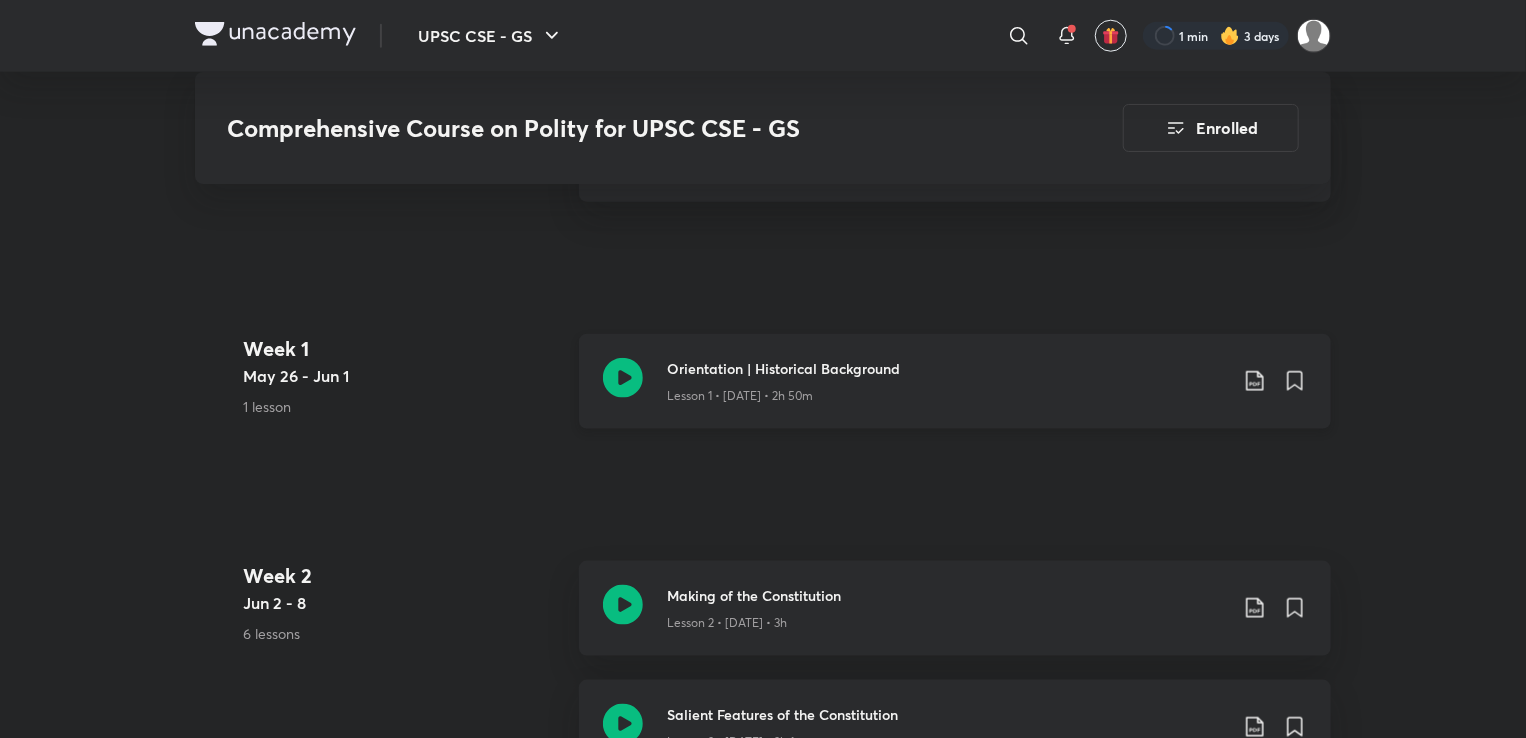 scroll, scrollTop: 1166, scrollLeft: 0, axis: vertical 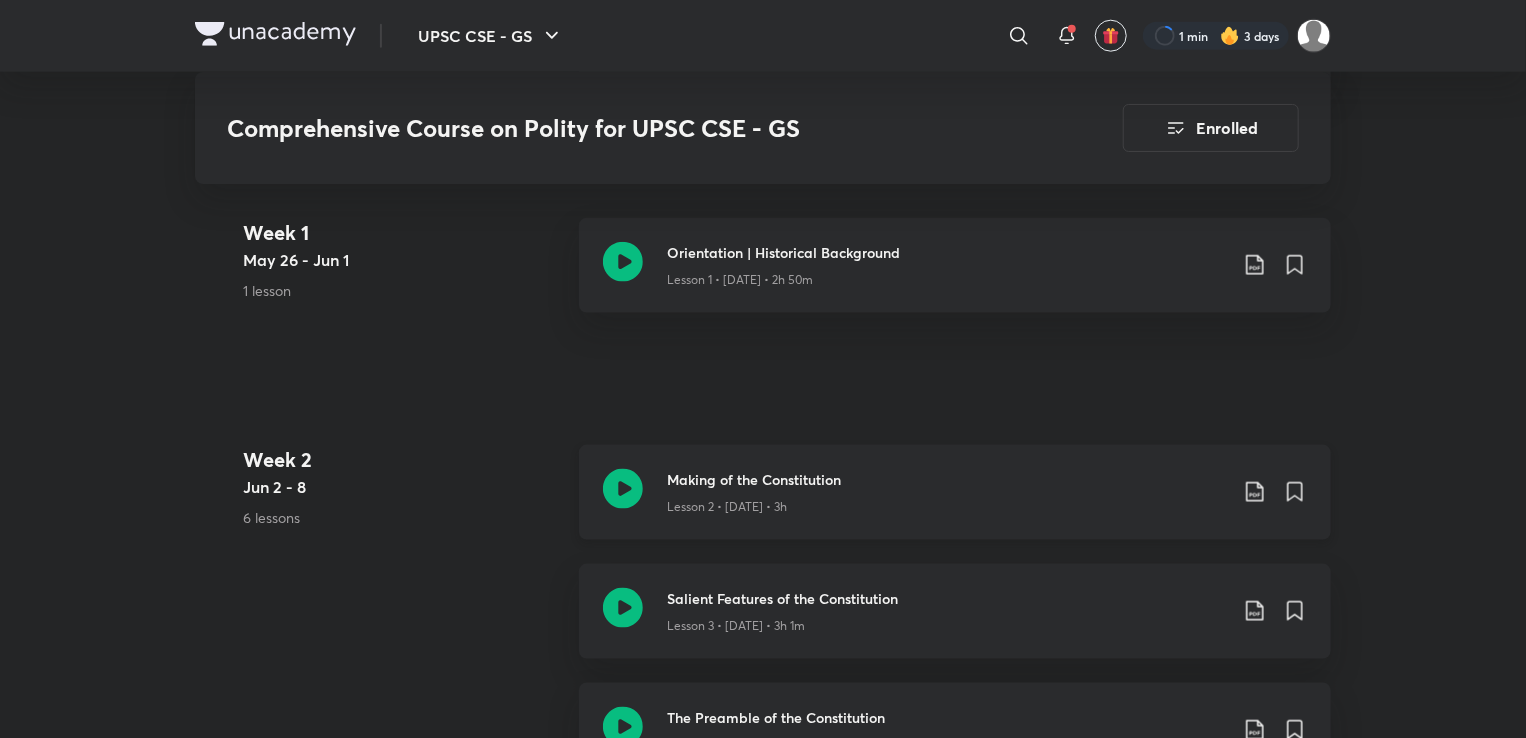 click 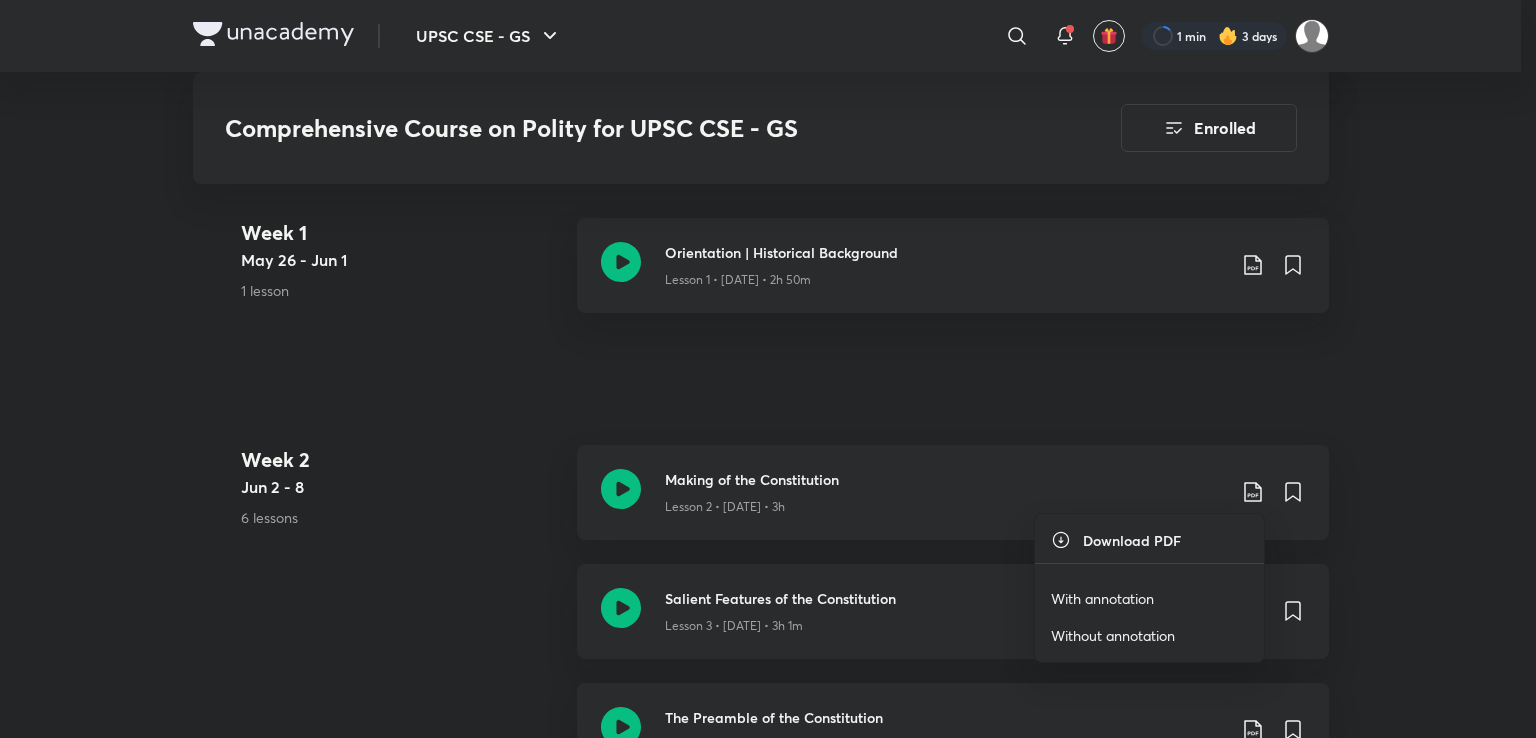 click on "With annotation" at bounding box center [1102, 598] 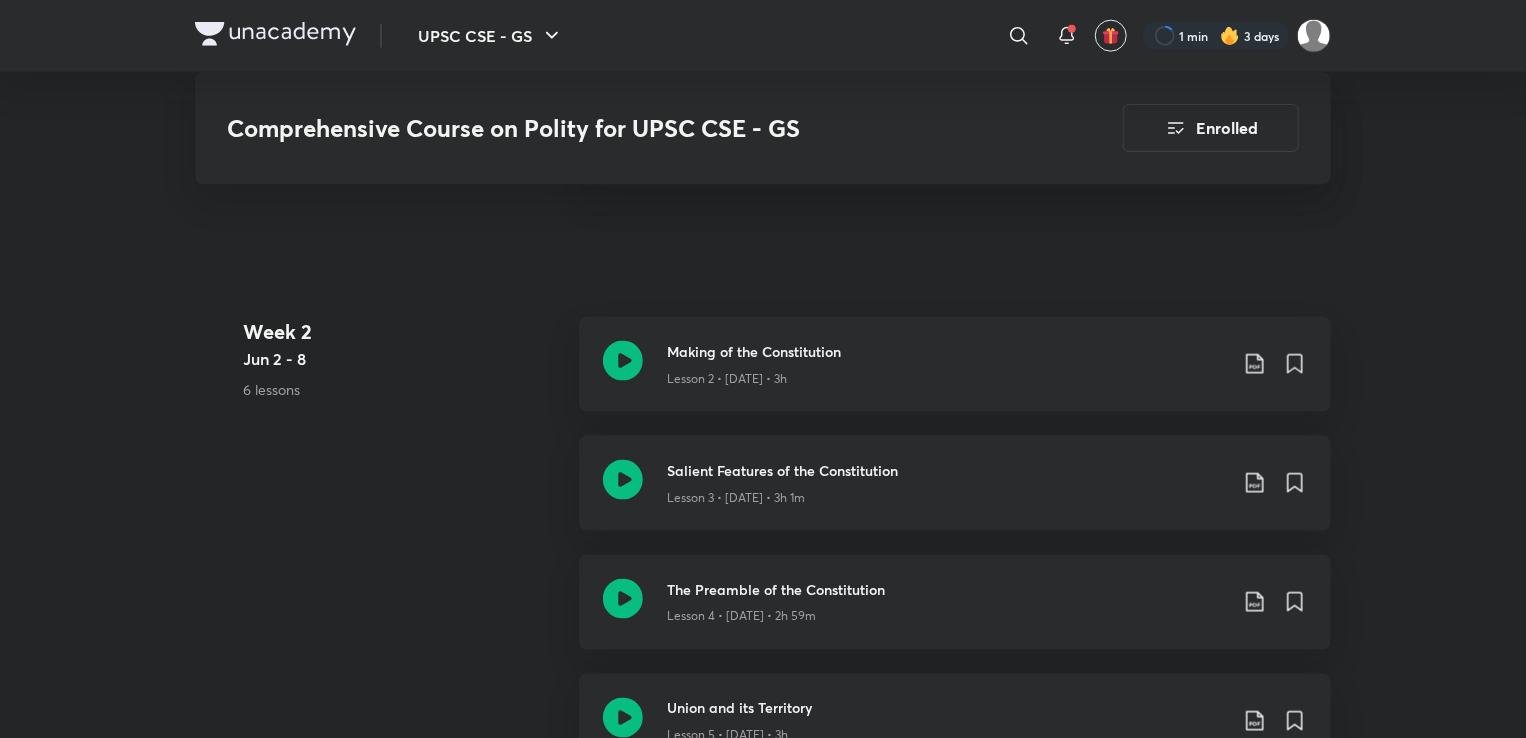 scroll, scrollTop: 1333, scrollLeft: 0, axis: vertical 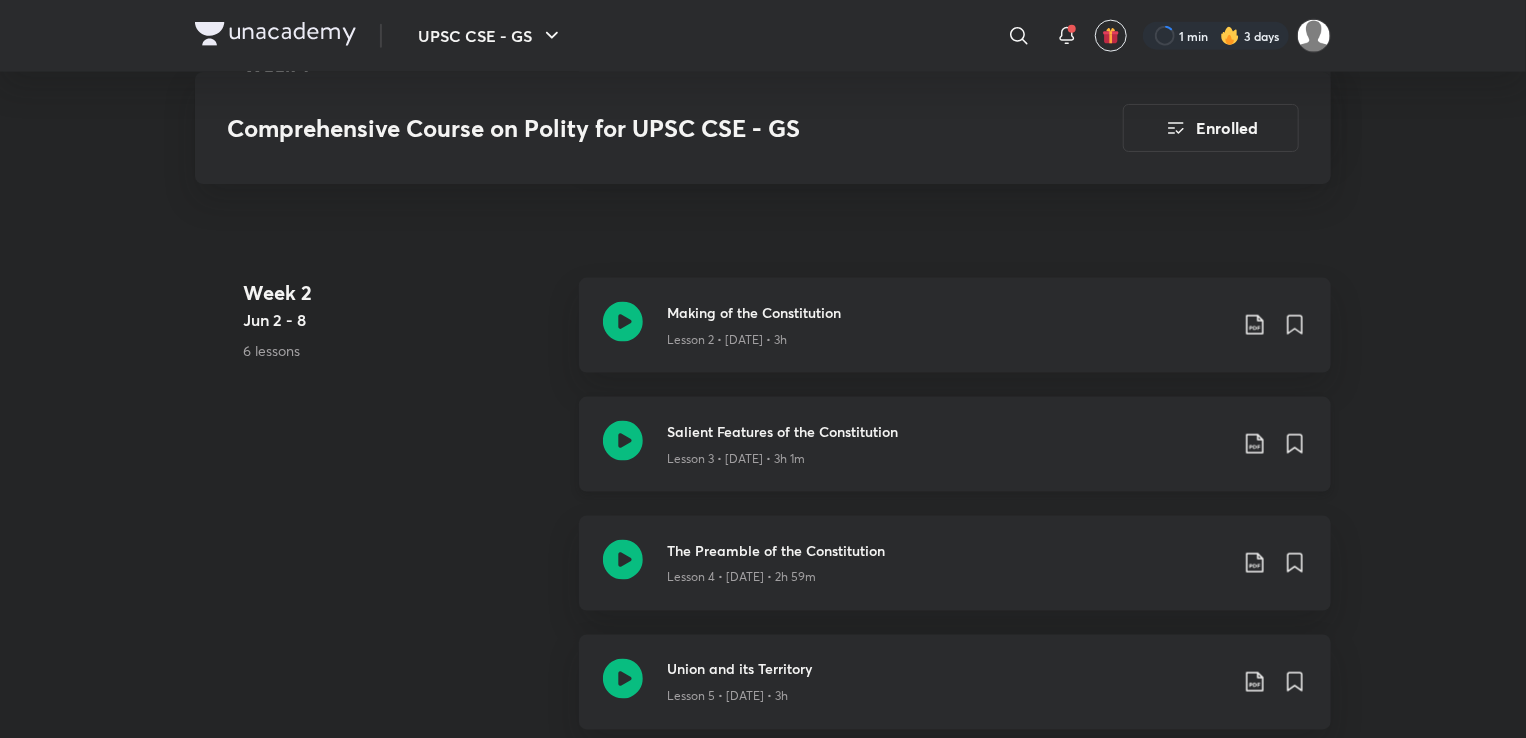 click 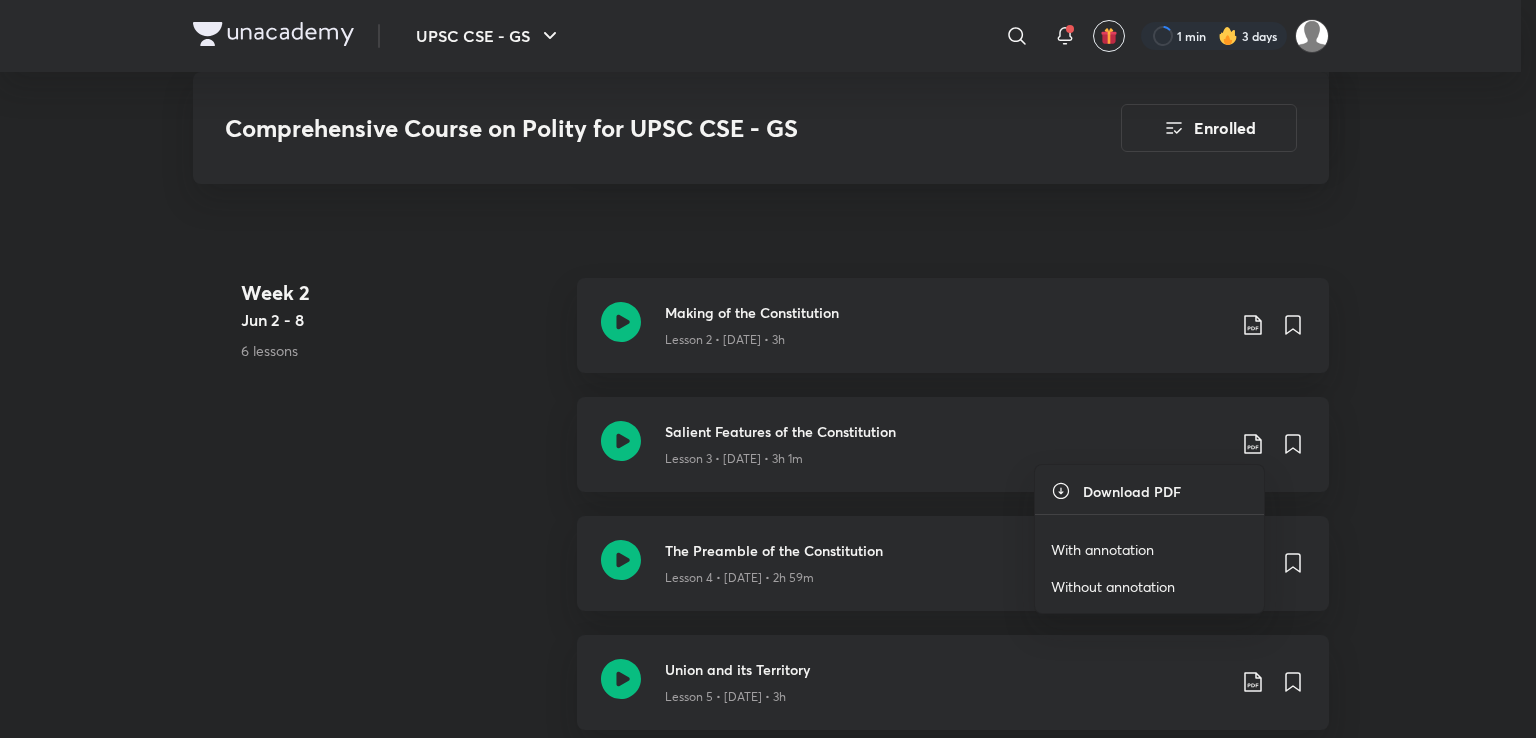 click on "With annotation" at bounding box center [1102, 549] 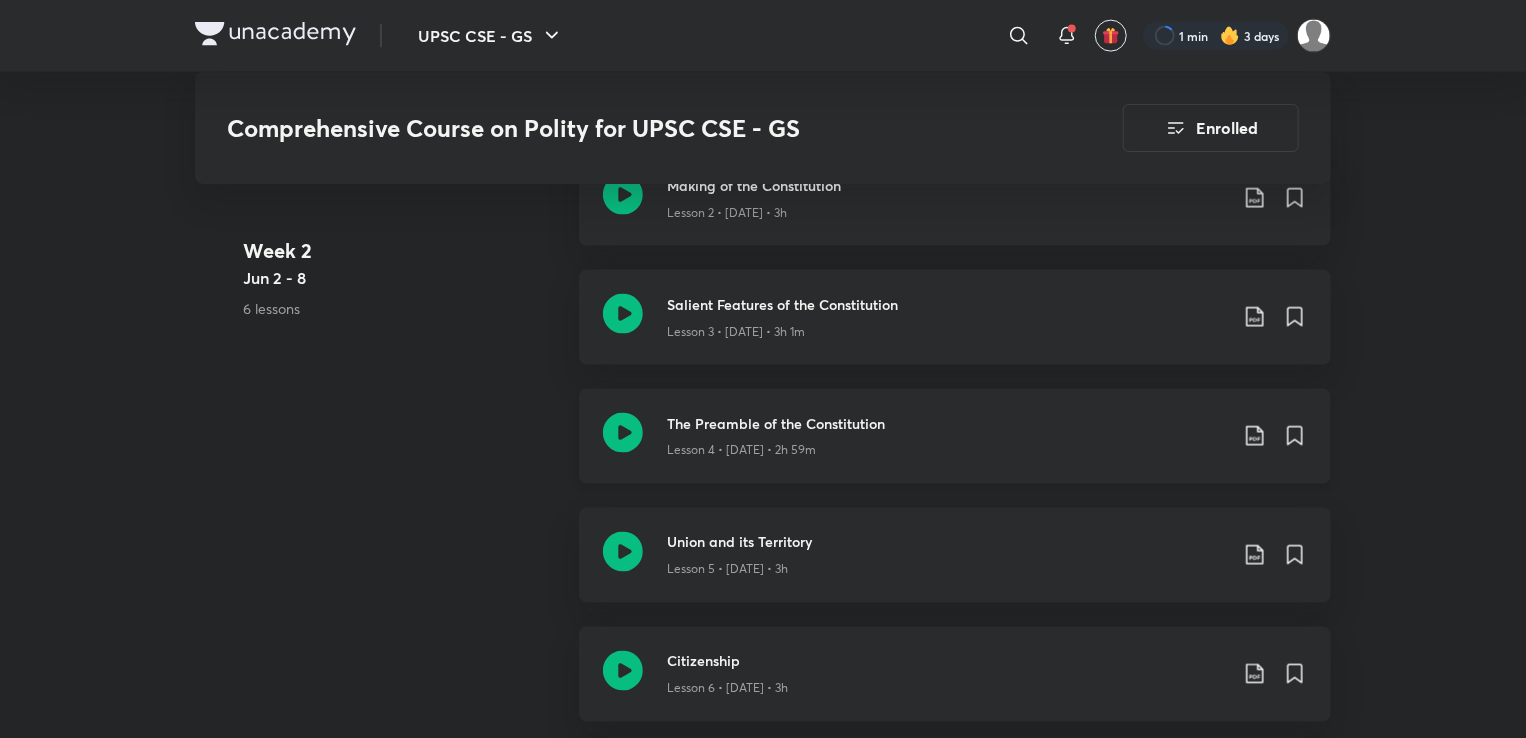 scroll, scrollTop: 1500, scrollLeft: 0, axis: vertical 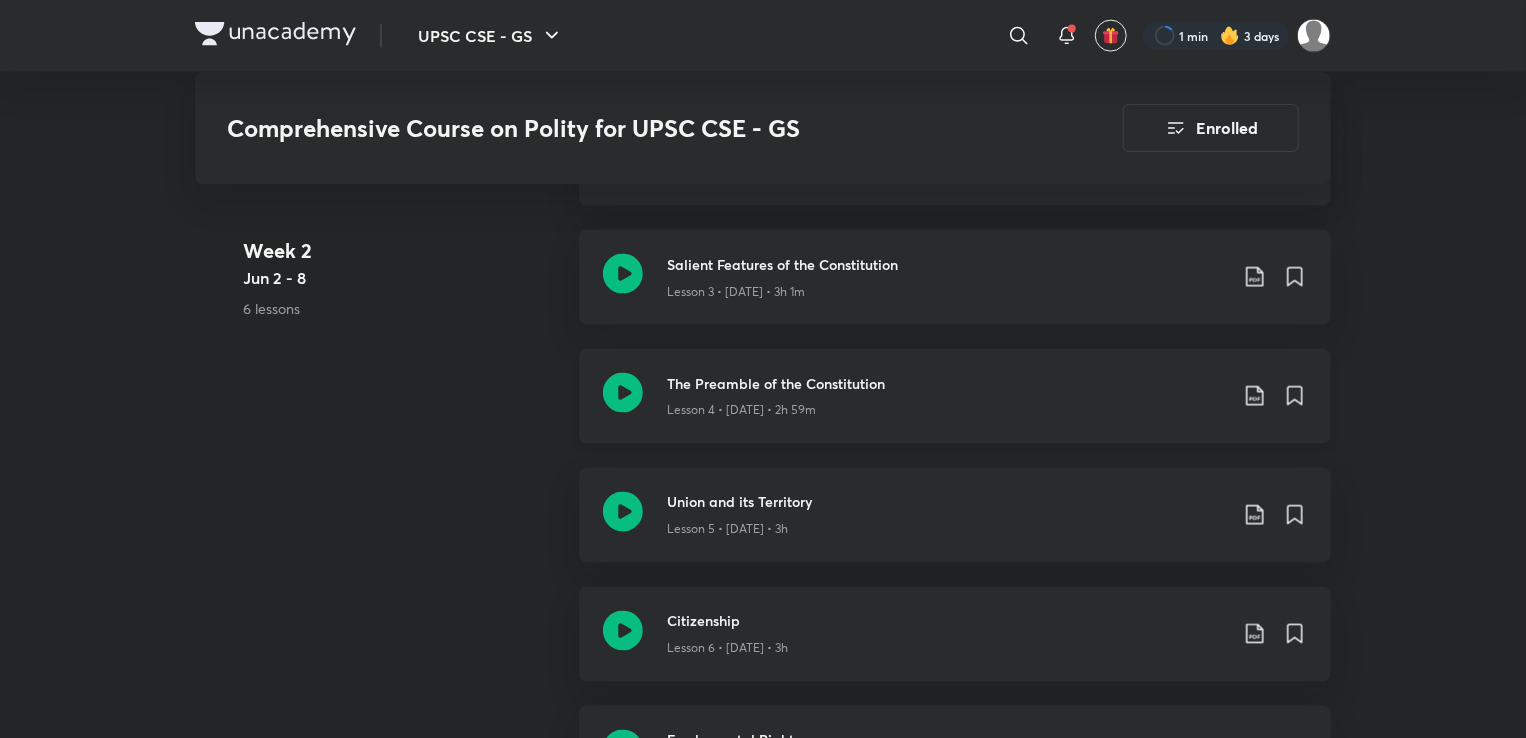 click 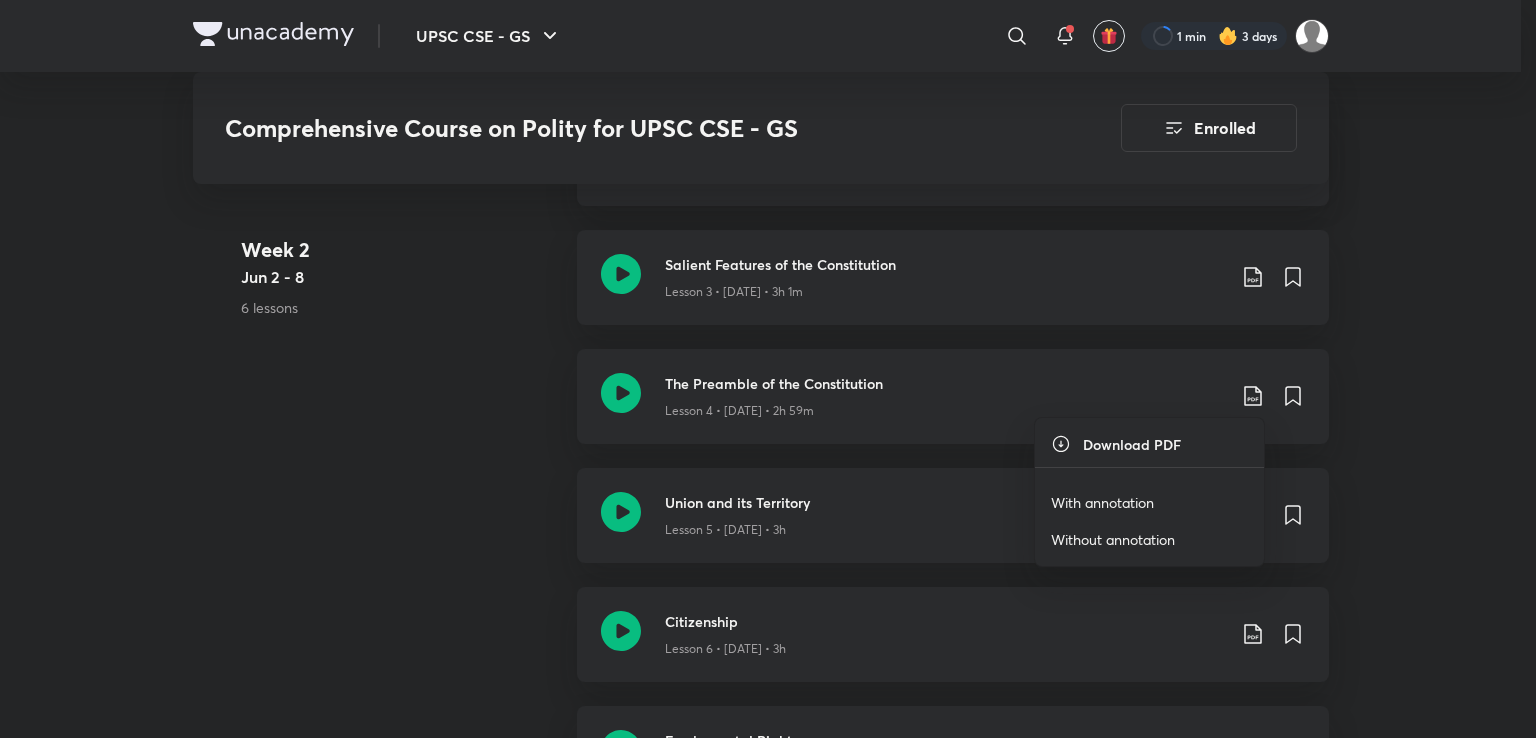 click on "With annotation" at bounding box center [1102, 502] 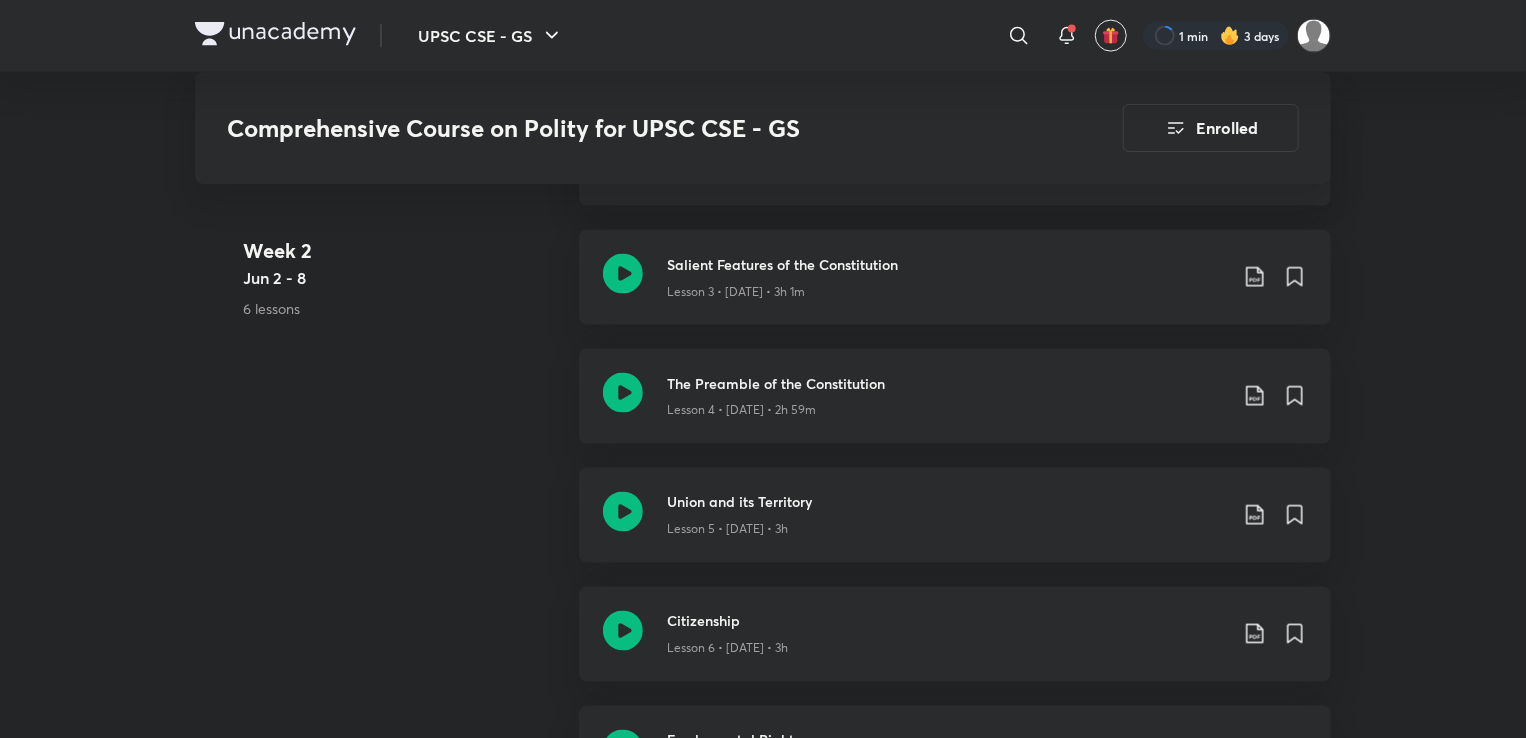 click on "UPSC CSE - GS ​ 1 min 3 days Comprehensive Course on Polity for UPSC CSE - GS Enrolled UPSC CSE - GS Plus Syllabus Polity, Governance & IR Hinglish Comprehensive Course on Polity for UPSC CSE - GS [FIRST] [LAST] In this course, Dr. [FIRST] [LAST] will provide in-depth knowledge to Prepare for Indian Polity. The course will be helpful for aspirants preparing for UPSC CSE - GS. Learners at any stage of their preparation w... Read more Updates About Enrolled Learn everyday from planner Choose a preferred time & watch these classes right from your planner Add to Planner Demo classes Watch free classes by the educators of this batch 2.5K English Practice & Strategy NCERT based basics of Polity [FIRST] [LAST] [DATE] • 2h 2.6K Hinglish Polity, Governance & IR Mega Revision for UPSC CSE 2025 [FIRST] [LAST] [DATE] • 2h 2.9K Hinglish Polity, Governance & IR RnD in Polity with Dr [FIRST] [LAST] [FIRST] [LAST] [DATE] • 2h 1.9K Hinglish Polity, Governance & IR [DATE] • 2h" at bounding box center (763, 3437) 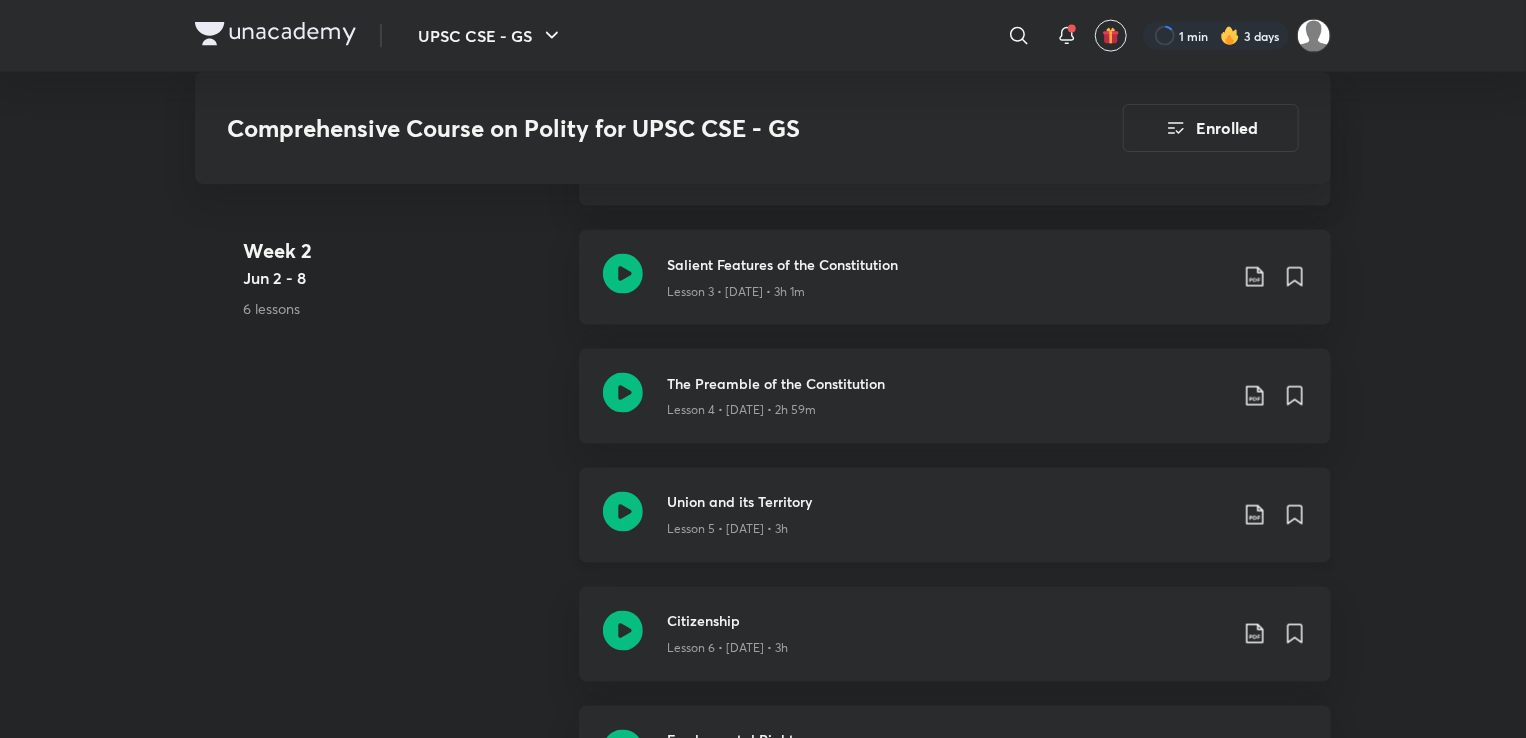 click 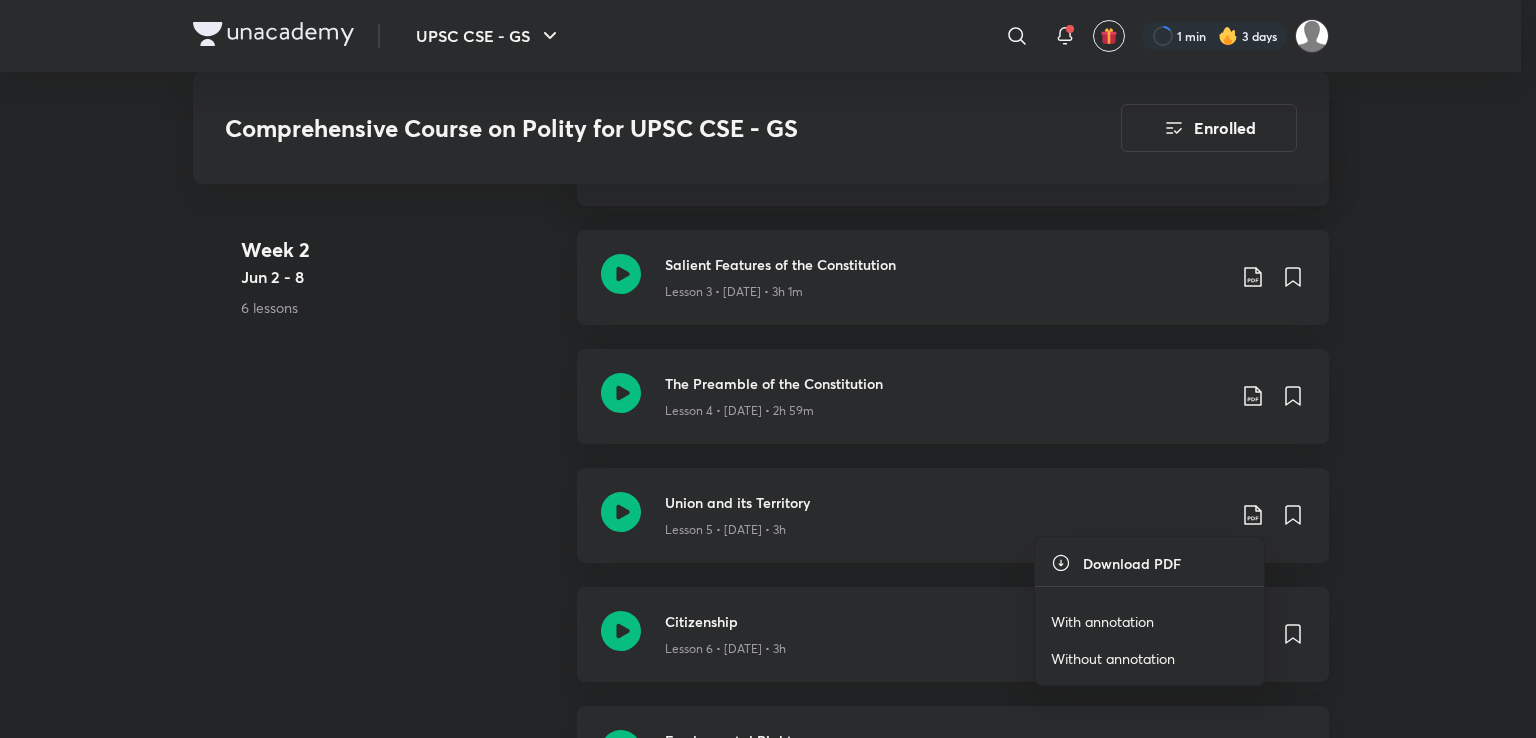 click on "With annotation" at bounding box center (1102, 621) 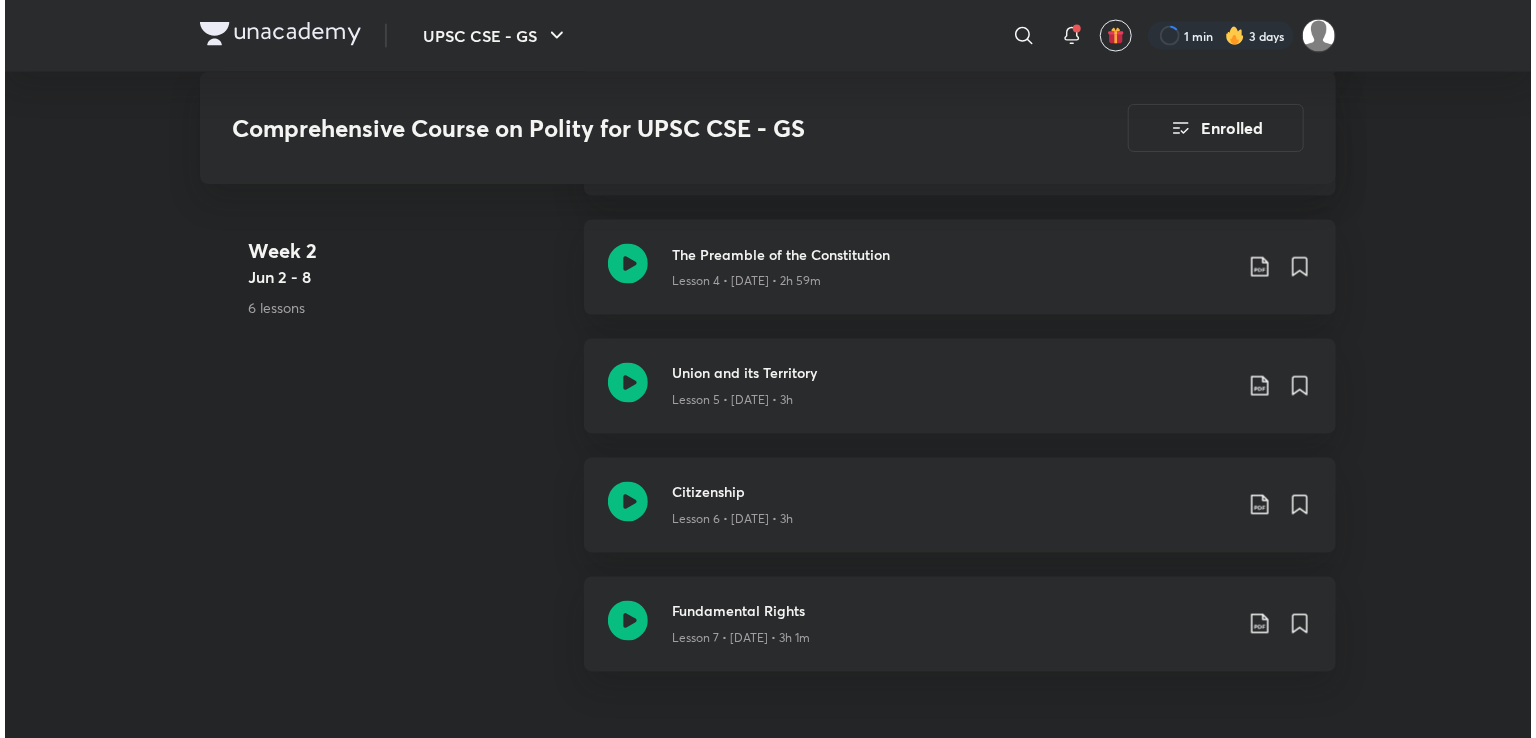 scroll, scrollTop: 1666, scrollLeft: 0, axis: vertical 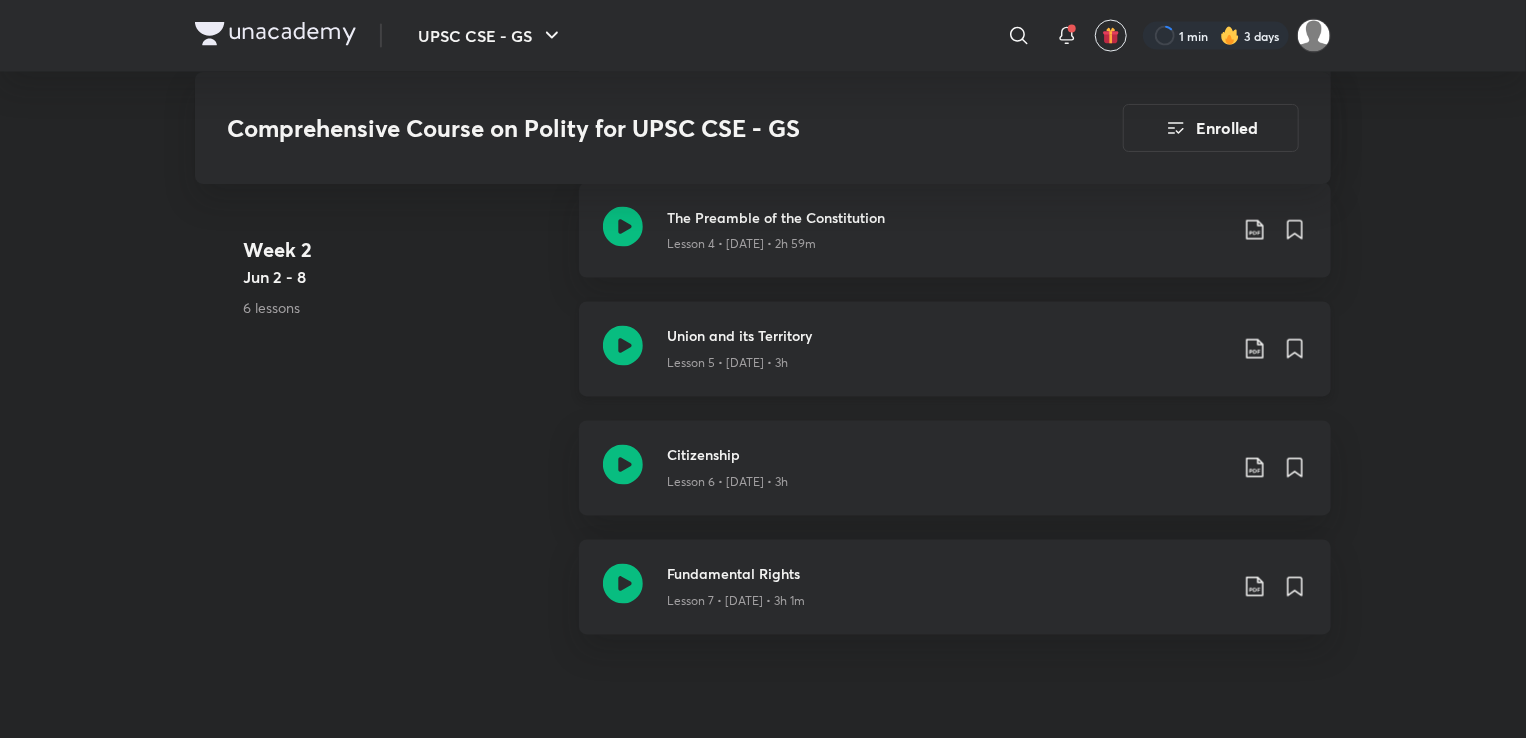 click 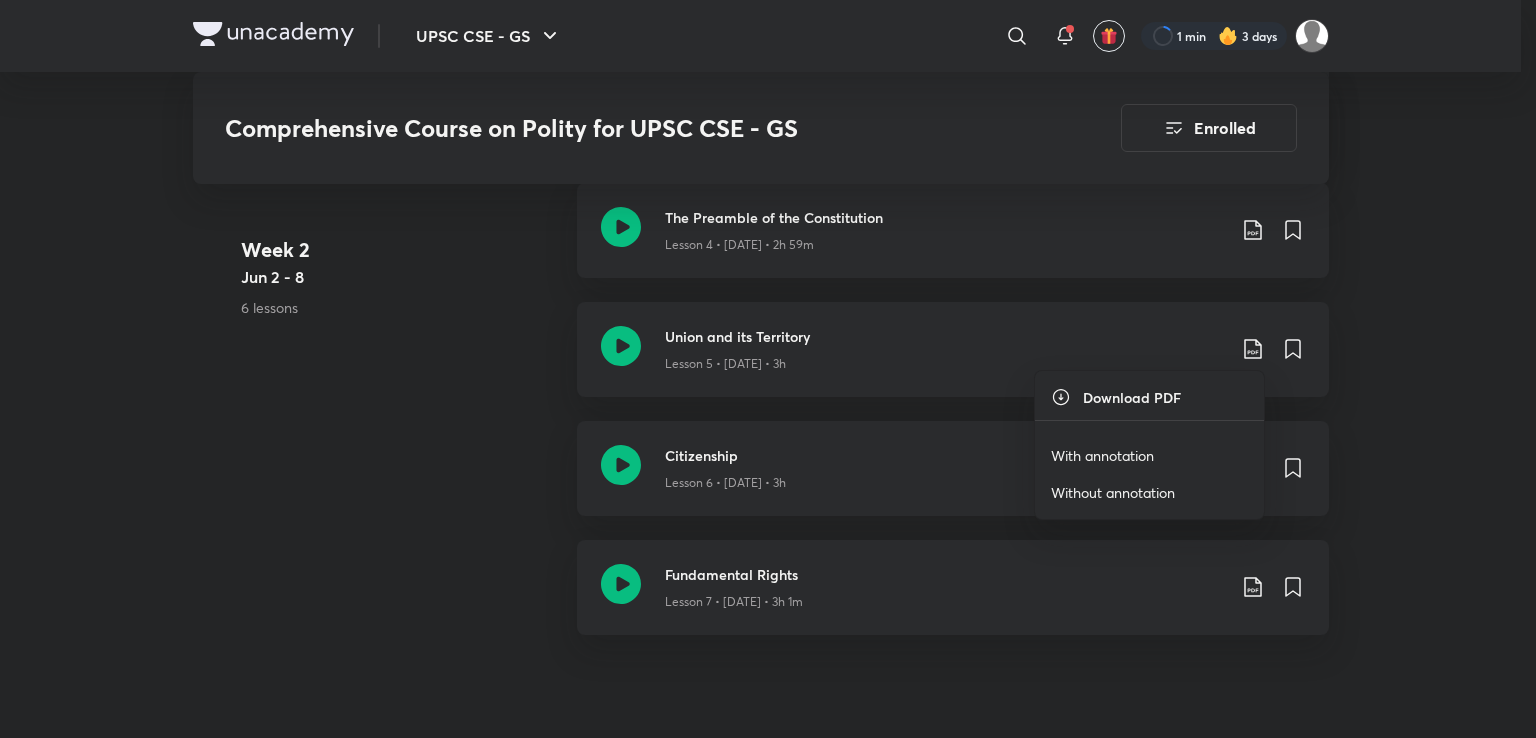 click on "Without annotation" at bounding box center [1149, 492] 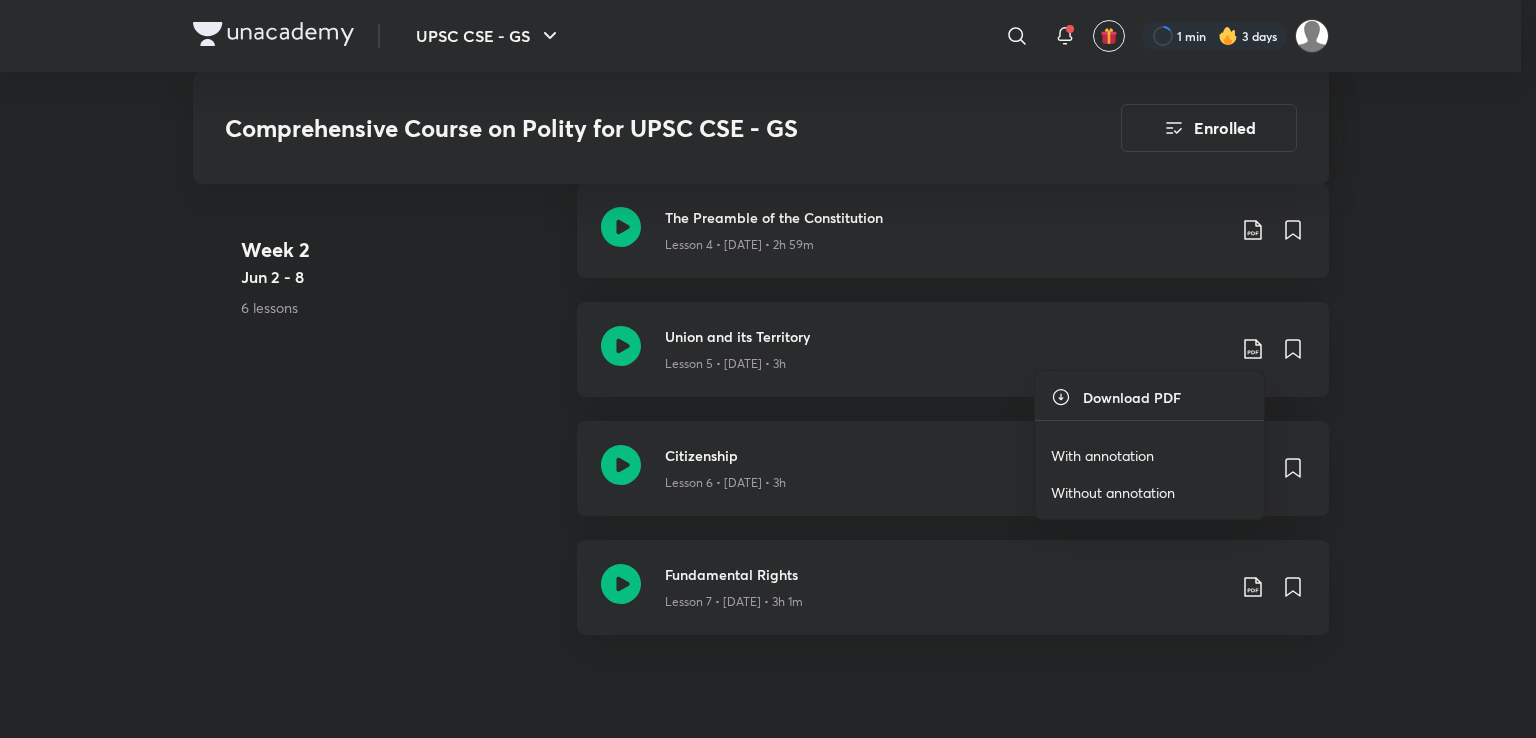 click at bounding box center (768, 369) 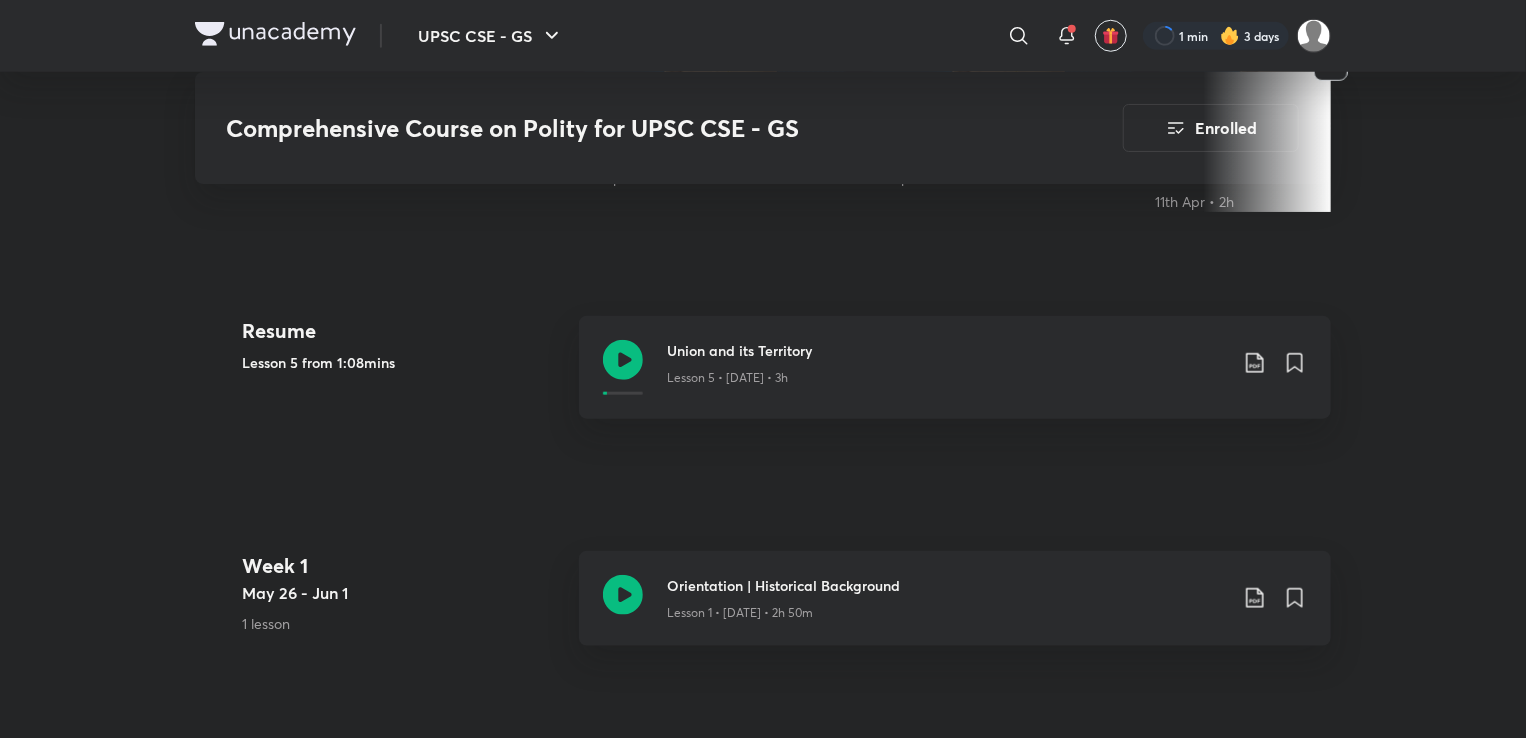 scroll, scrollTop: 500, scrollLeft: 0, axis: vertical 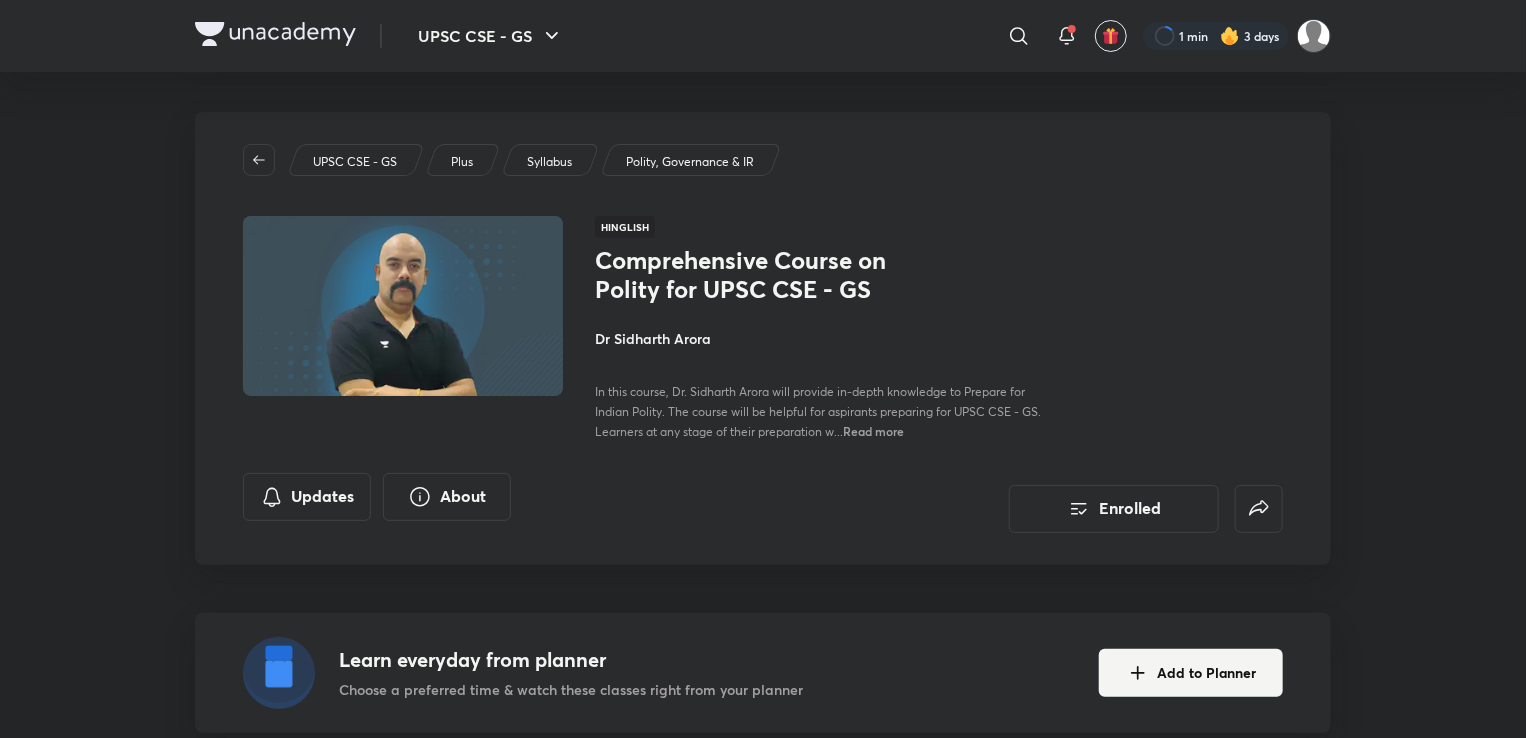 drag, startPoint x: 525, startPoint y: 502, endPoint x: 521, endPoint y: 551, distance: 49.162994 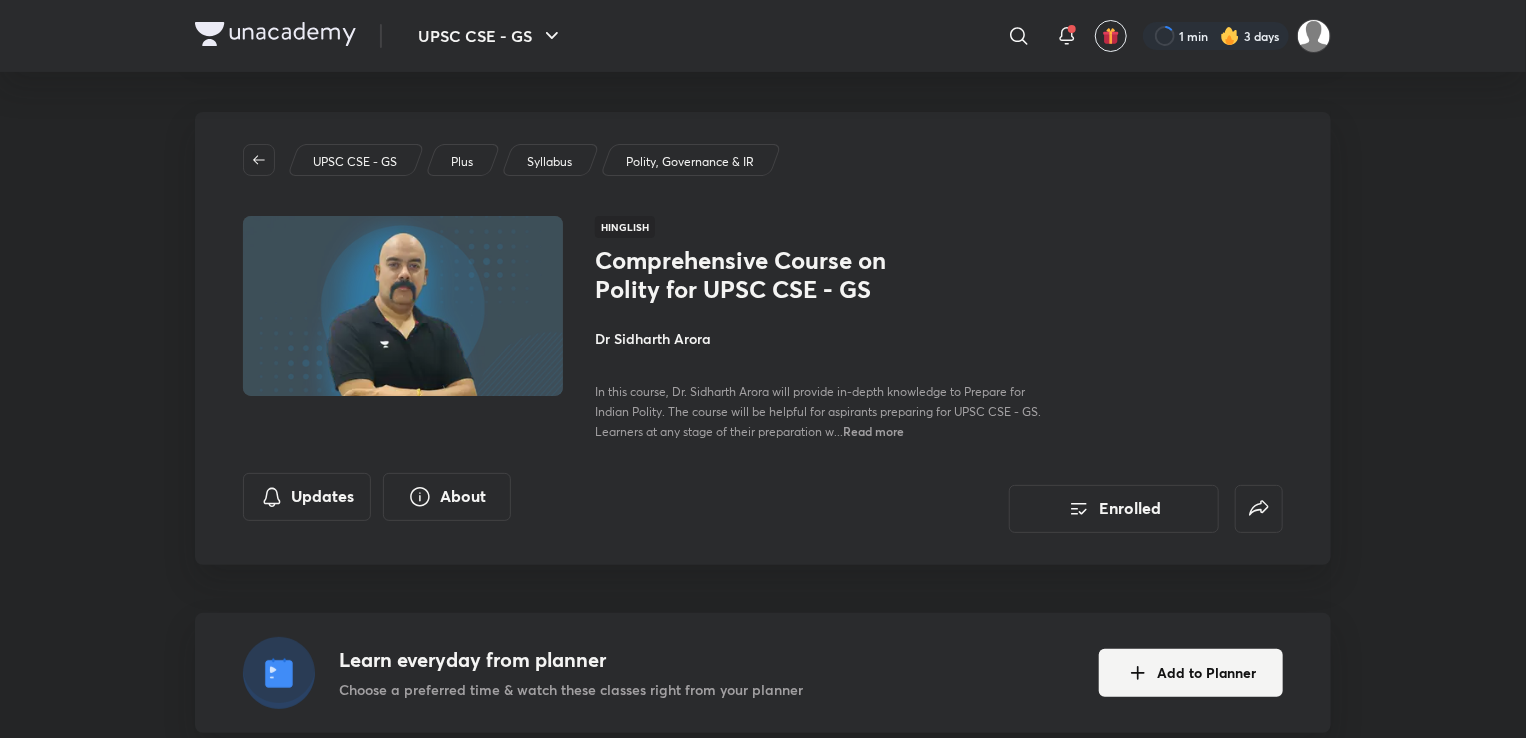 click on "UPSC CSE - GS Plus Syllabus Polity, Governance & IR Hinglish Comprehensive Course on Polity for UPSC CSE - GS [FIRST] [LAST] In this course, Dr. [FIRST] [LAST] will provide in-depth knowledge to Prepare for Indian Polity. The course will be helpful for aspirants preparing for UPSC CSE - GS. Learners at any stage of their preparation w..." at bounding box center [763, 338] 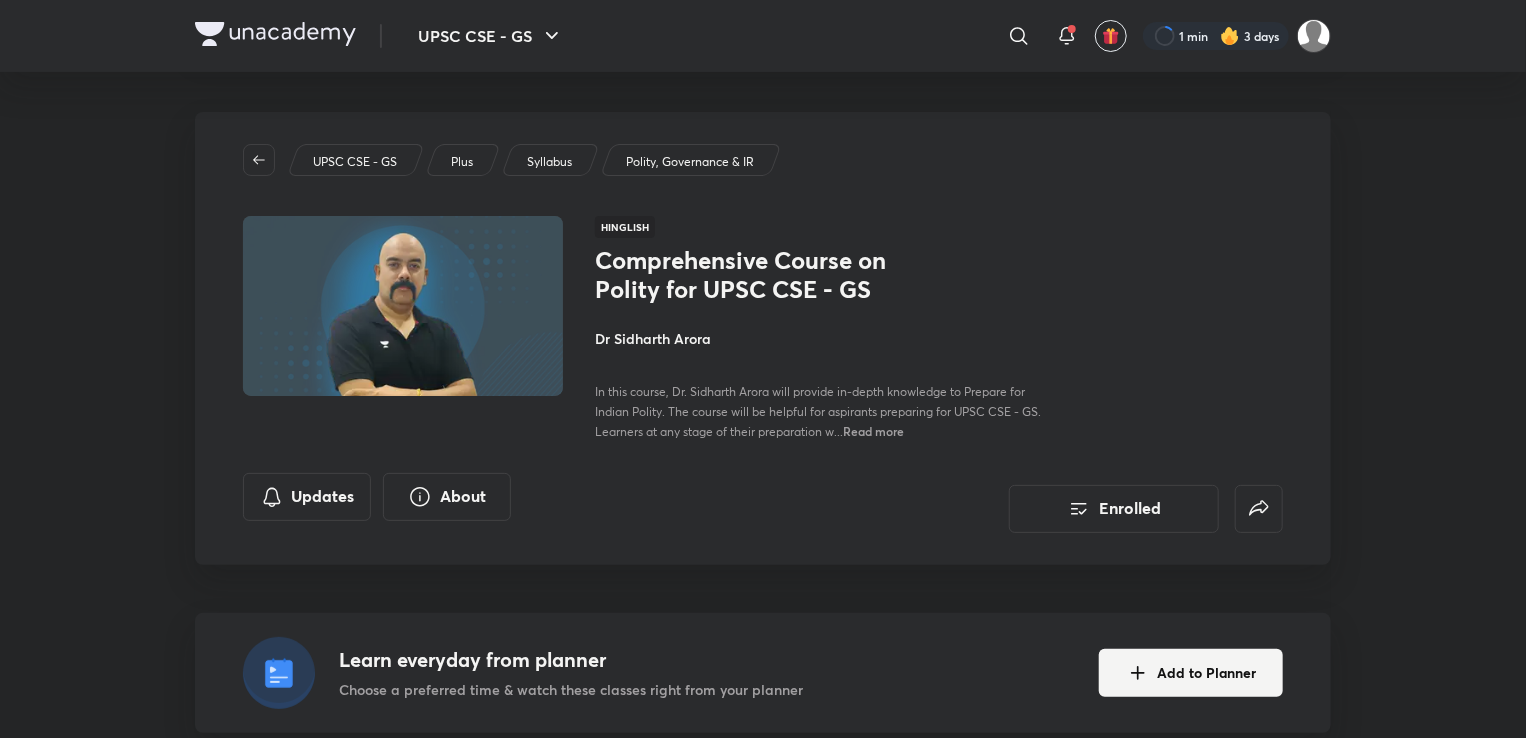 click on "Comprehensive Course on Polity for UPSC CSE - GS Enrolled UPSC CSE - GS Plus Syllabus Polity, Governance & IR Hinglish Comprehensive Course on Polity for UPSC CSE - GS [FIRST] [LAST] In this course, Dr. [FIRST] [LAST] will provide in-depth knowledge to Prepare for Indian Polity. The course will be helpful for aspirants preparing for UPSC CSE - GS. Learners at any stage of their preparation w... Read more Updates About Enrolled Learn everyday from planner Choose a preferred time & watch these classes right from your planner Add to Planner" at bounding box center (763, 422) 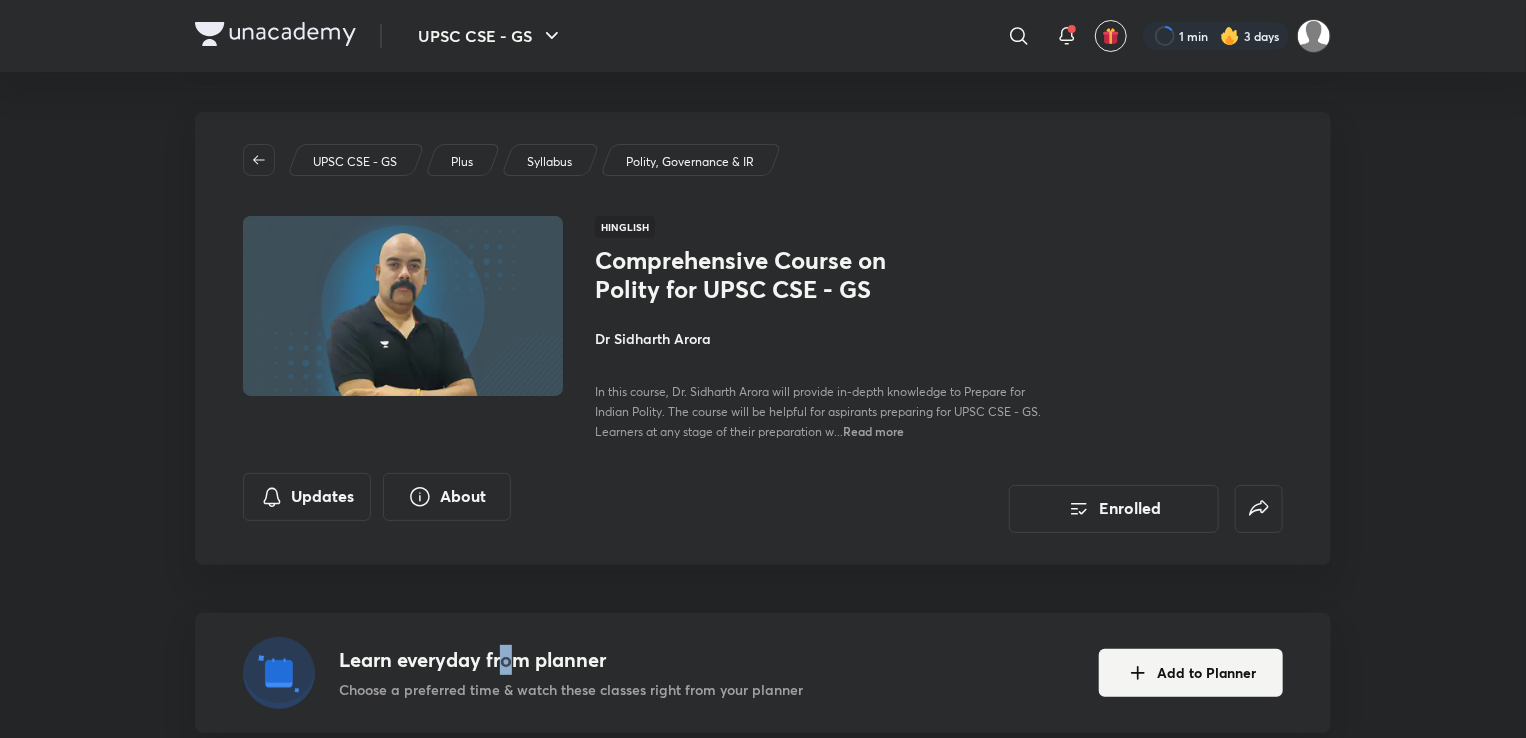 drag, startPoint x: 511, startPoint y: 619, endPoint x: 507, endPoint y: 630, distance: 11.7046995 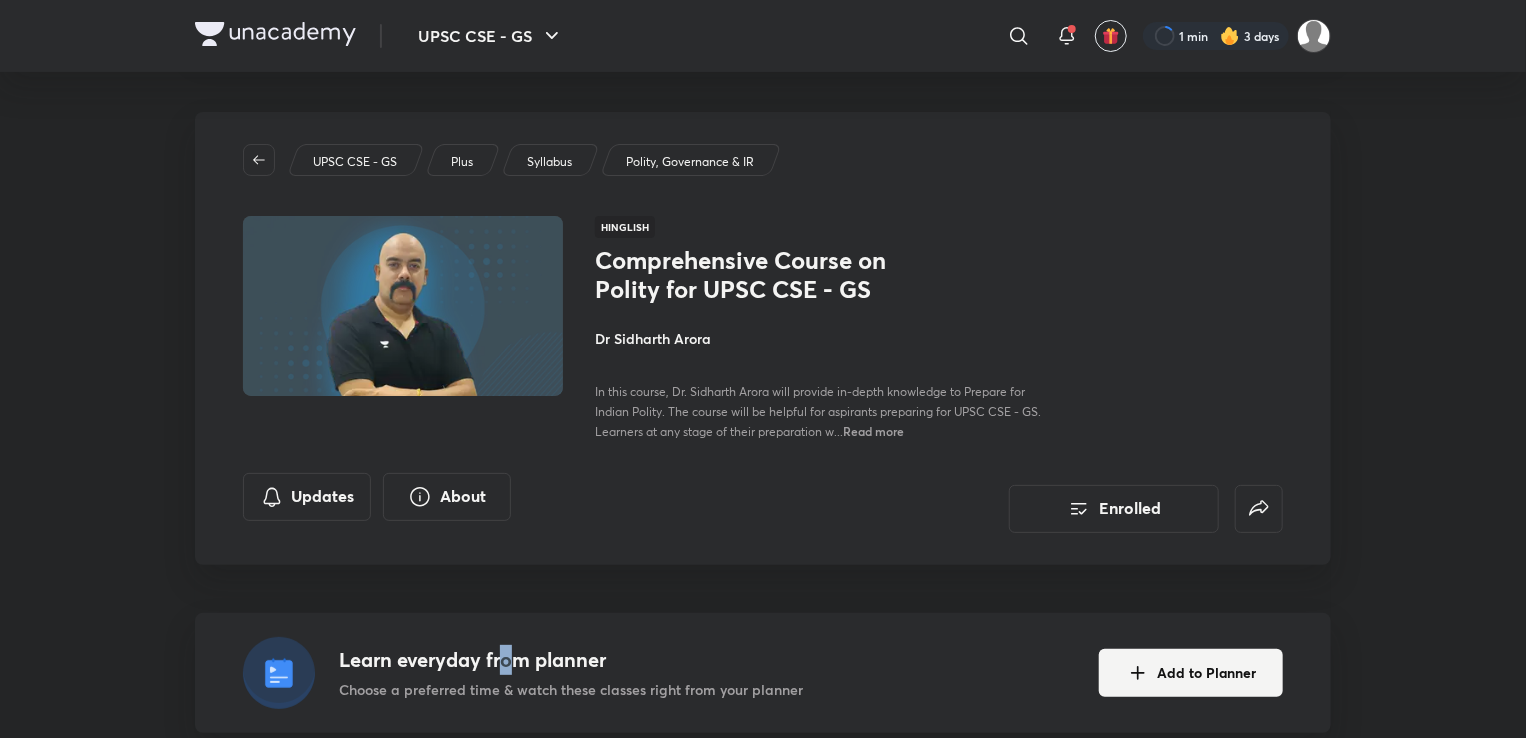 click at bounding box center [494, 618] 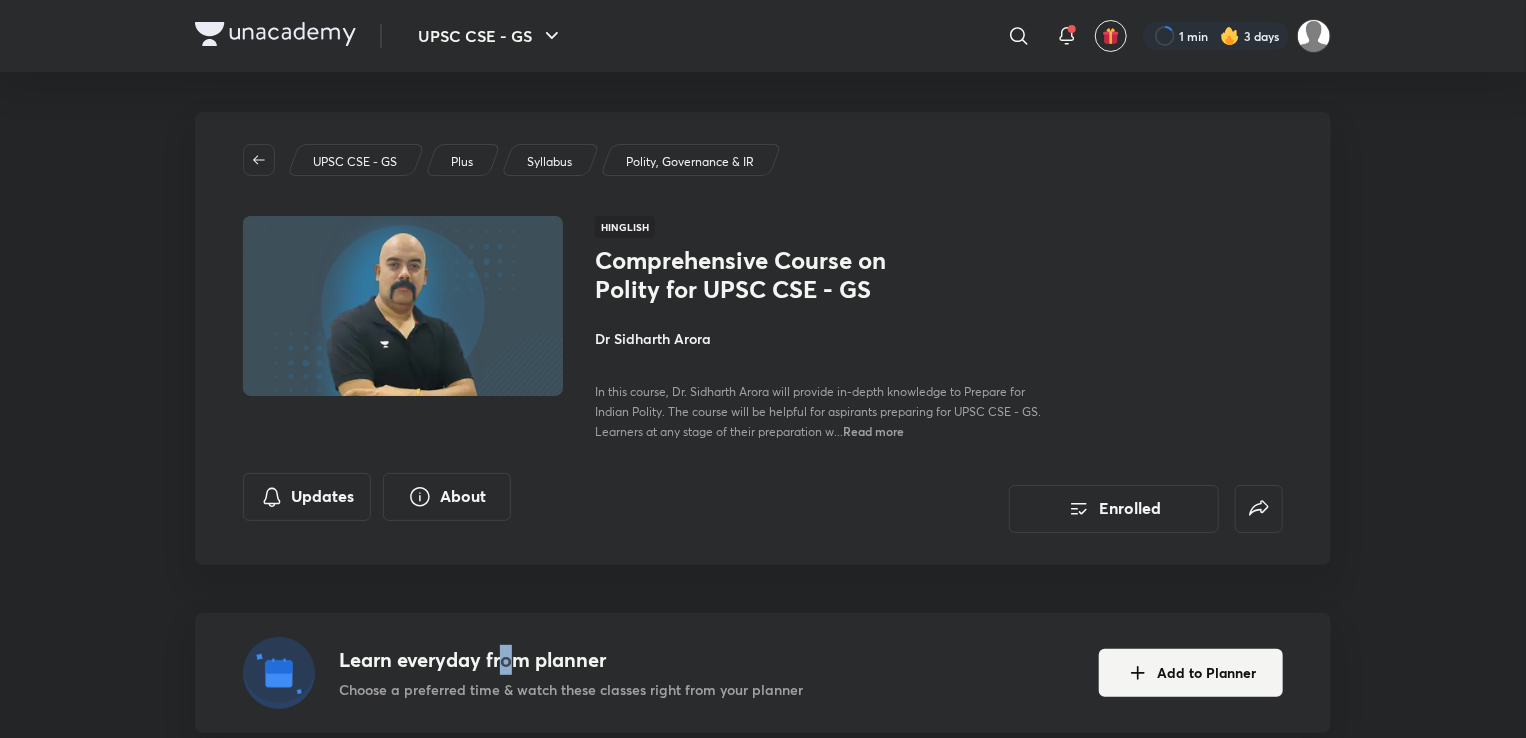 click on "Learn everyday from planner Choose a preferred time & watch these classes right from your planner Add to Planner" at bounding box center (763, 673) 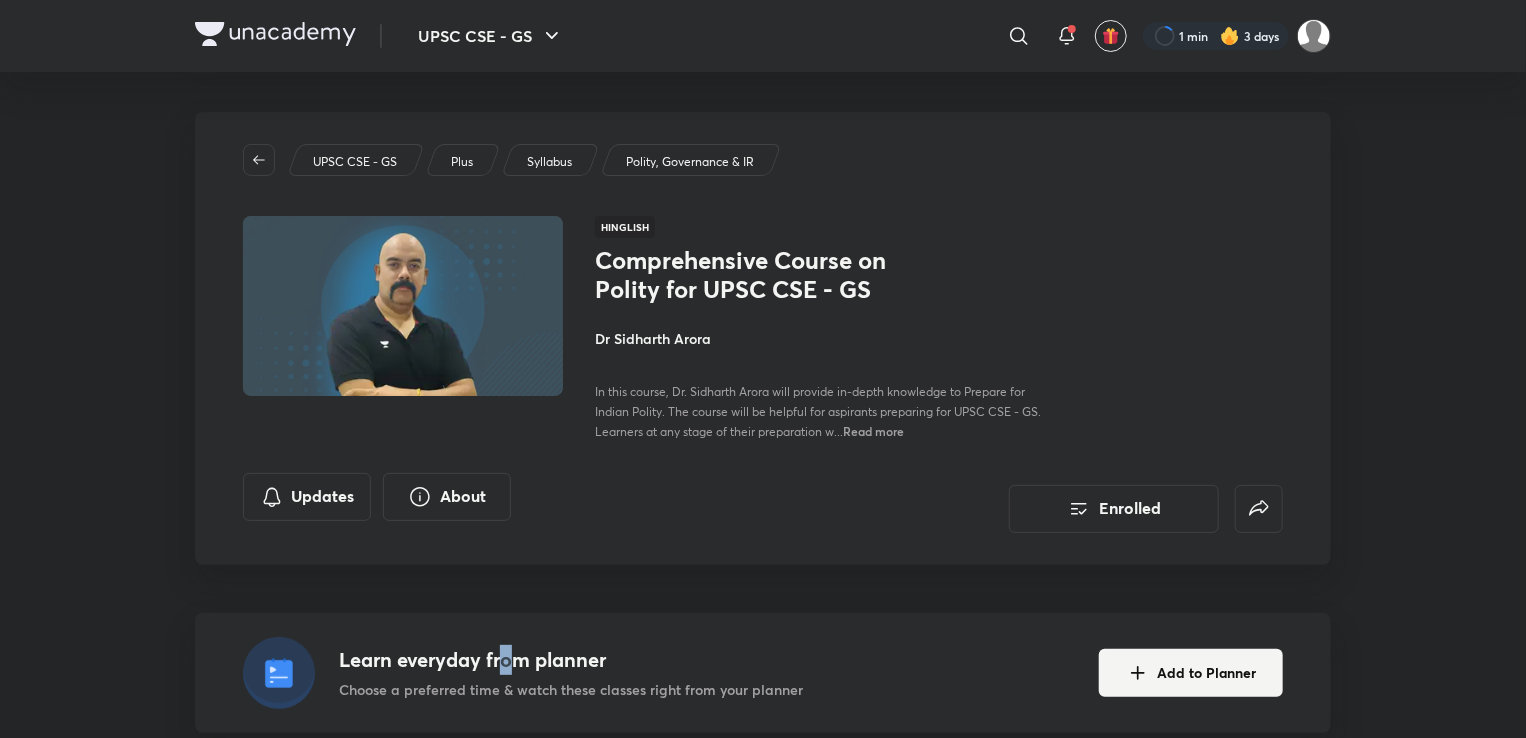 click on "Learn everyday from planner" at bounding box center (571, 660) 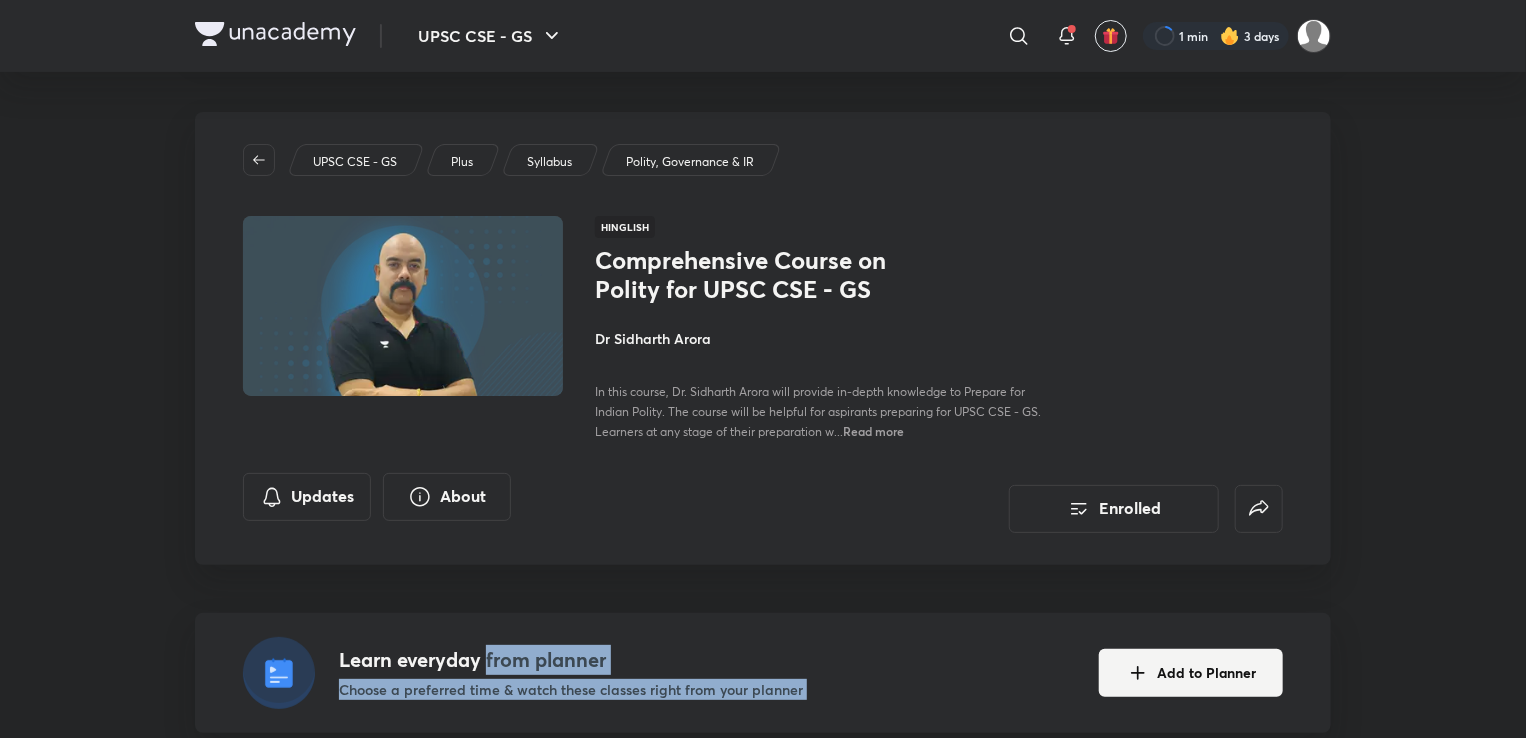 drag, startPoint x: 509, startPoint y: 662, endPoint x: 824, endPoint y: 689, distance: 316.15503 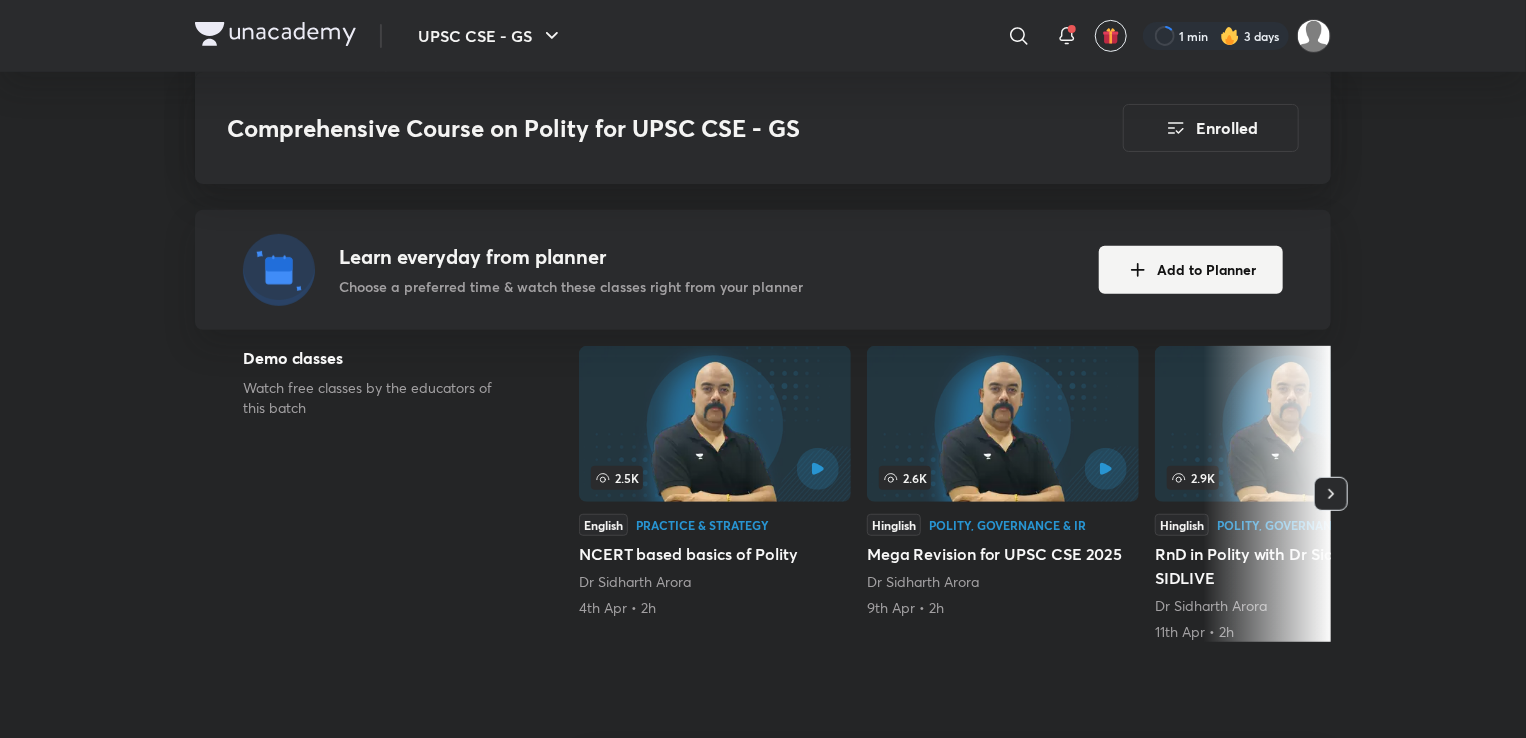 scroll, scrollTop: 500, scrollLeft: 0, axis: vertical 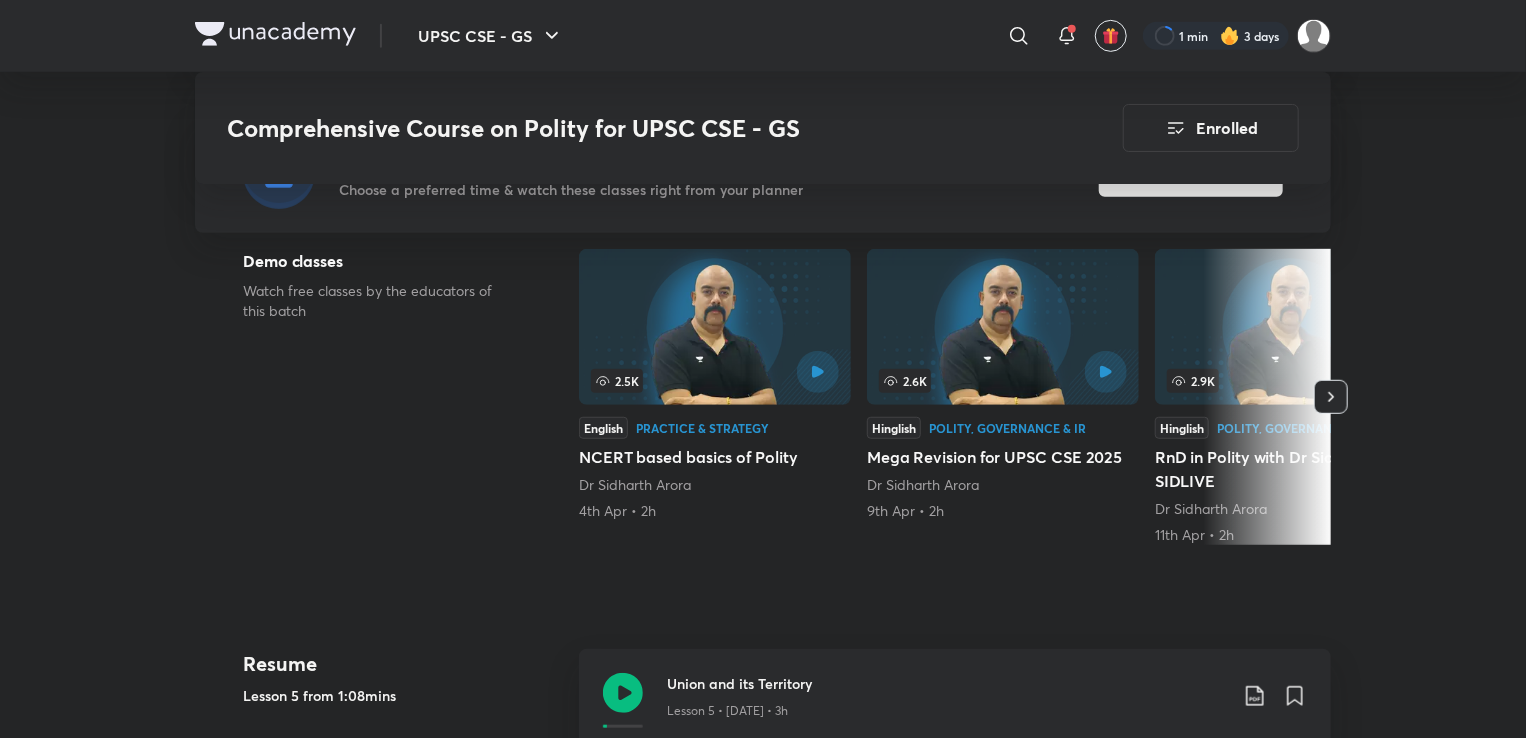 click on "2.5K English Practice & Strategy NCERT based basics of Polity [FIRST] [LAST] [DATE] • 2h" at bounding box center (715, 397) 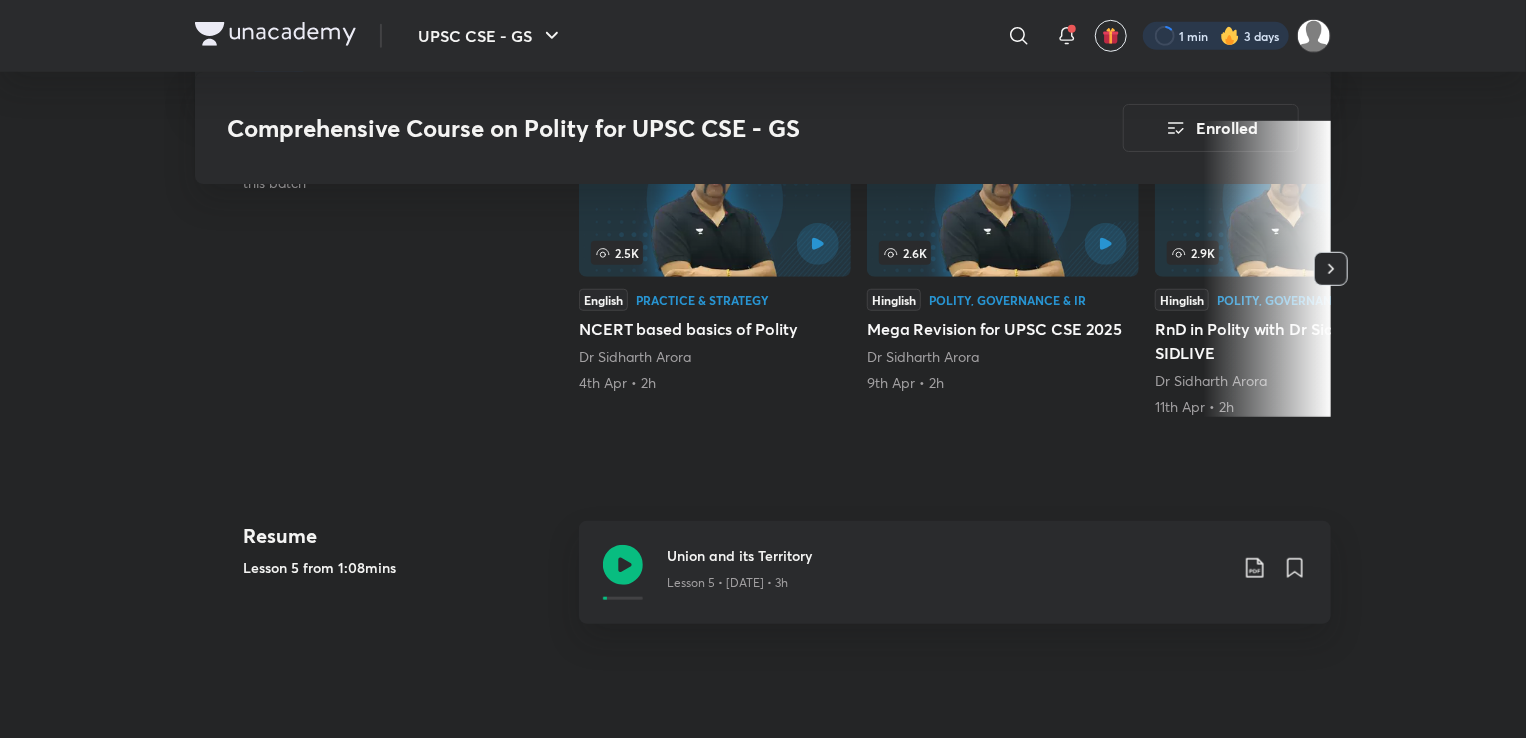 scroll, scrollTop: 666, scrollLeft: 0, axis: vertical 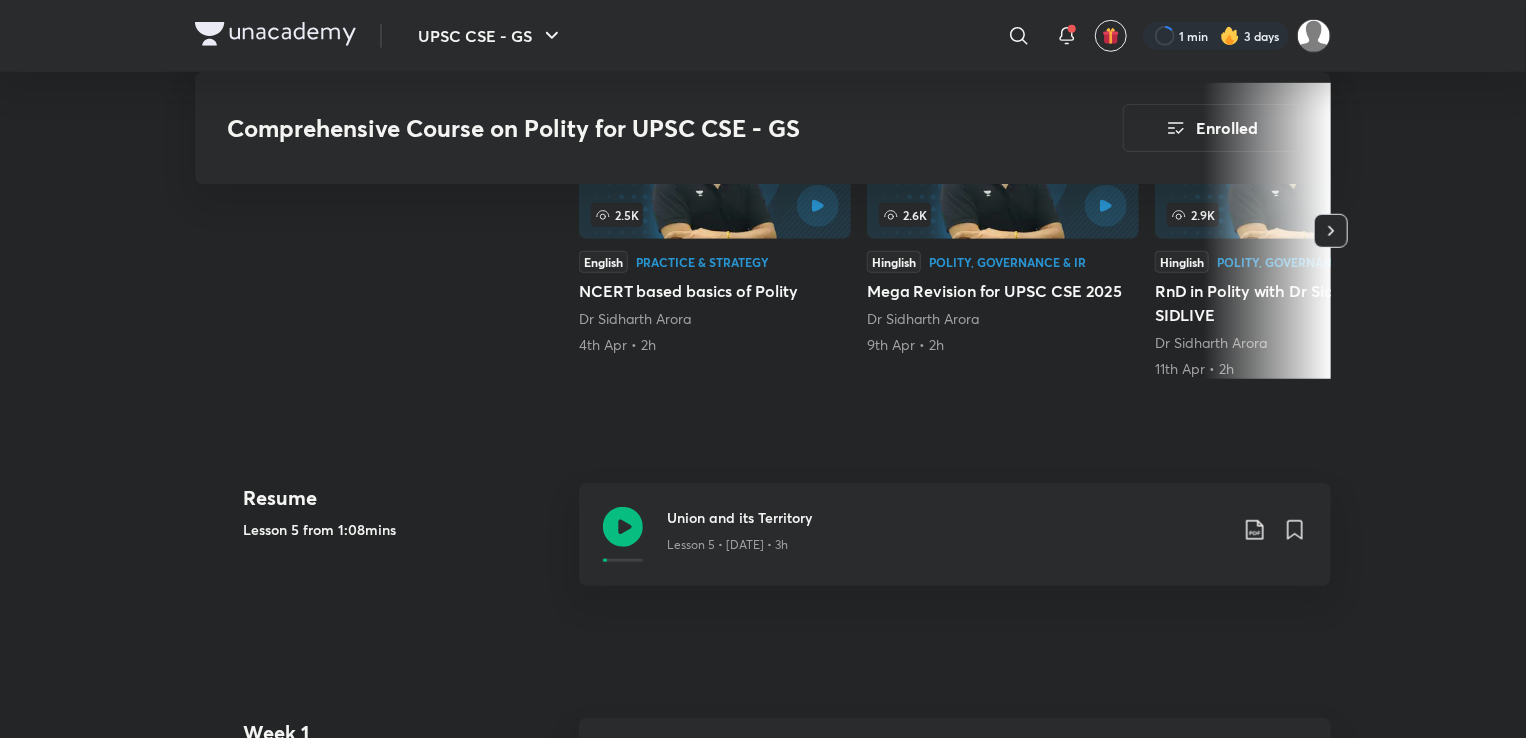 click on "Resume" at bounding box center (403, 498) 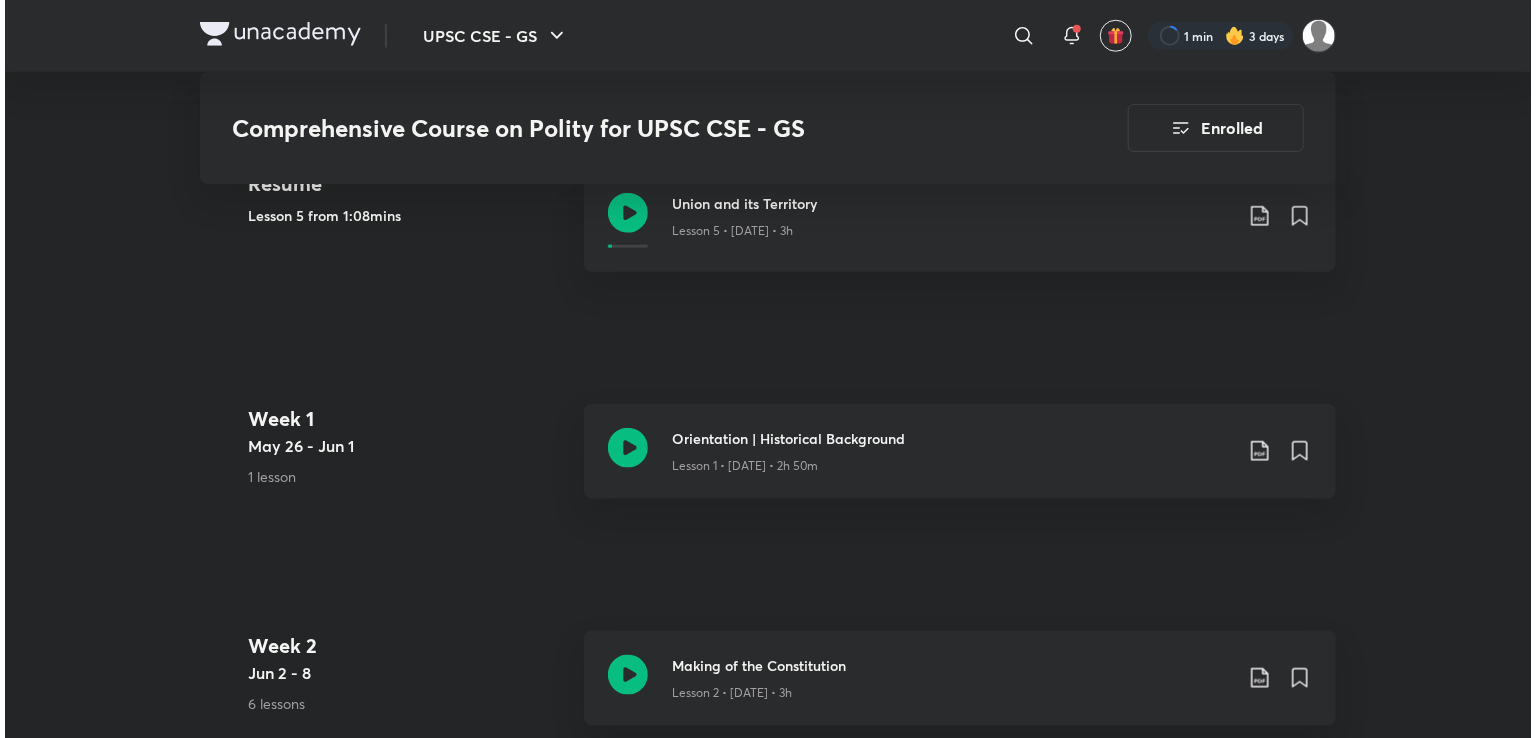 scroll, scrollTop: 1000, scrollLeft: 0, axis: vertical 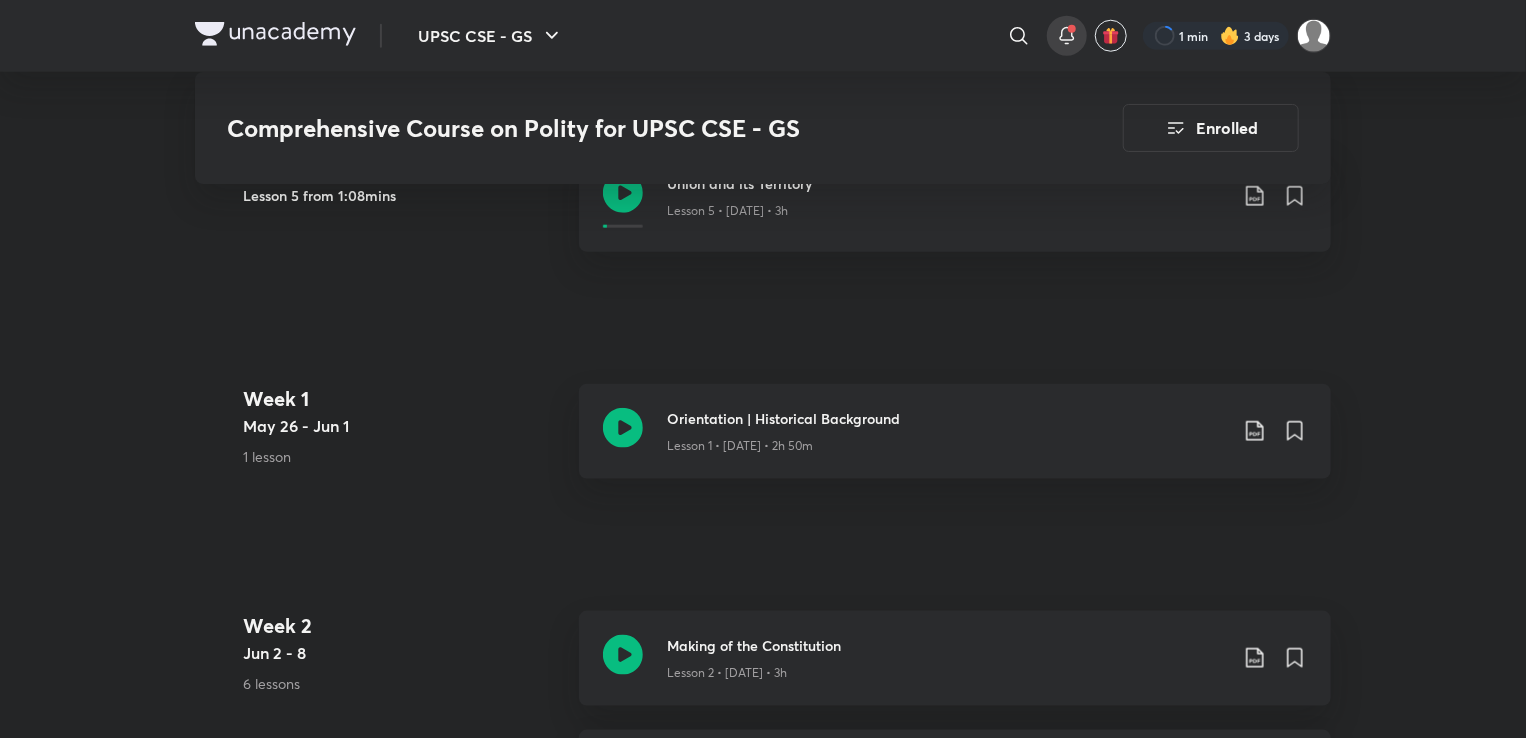 click 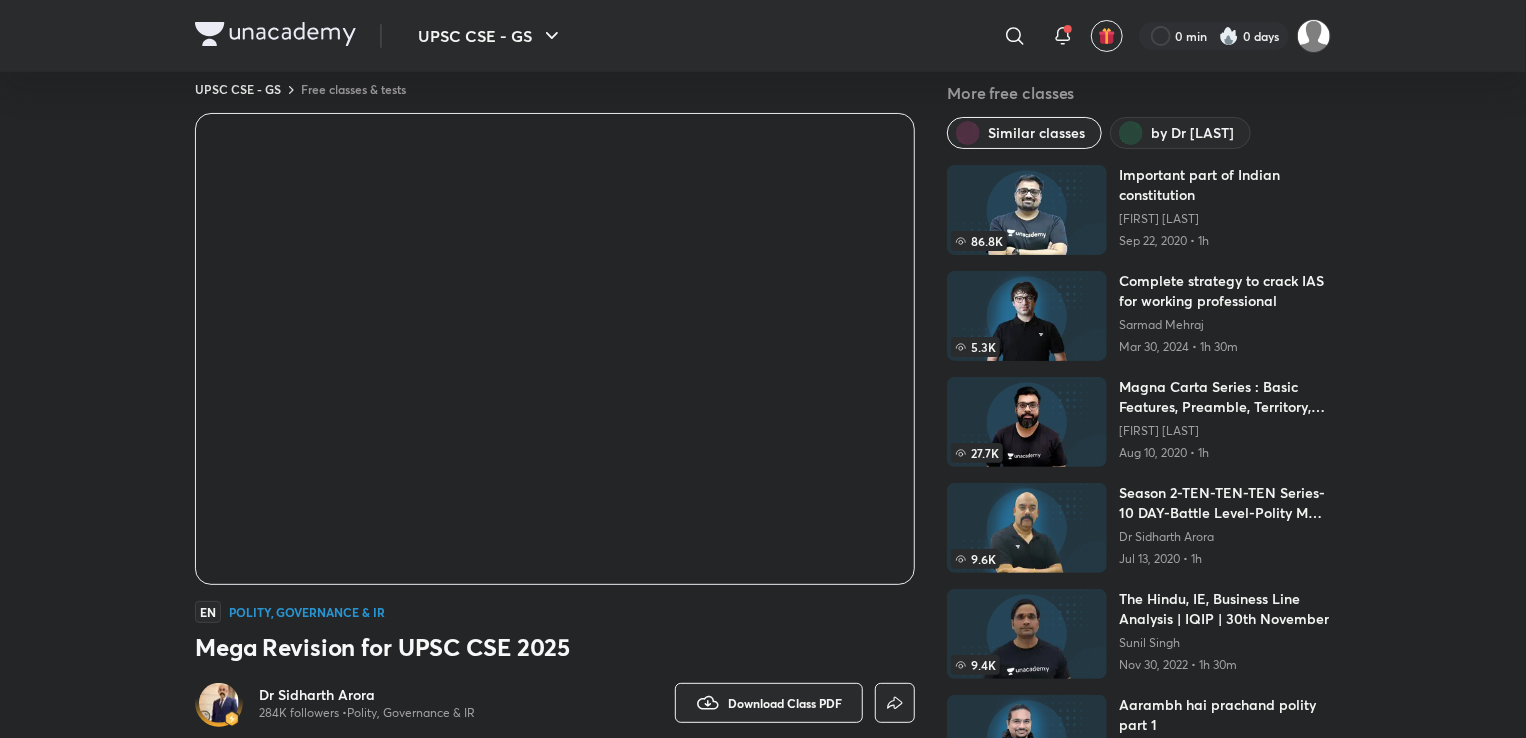 scroll, scrollTop: 0, scrollLeft: 0, axis: both 